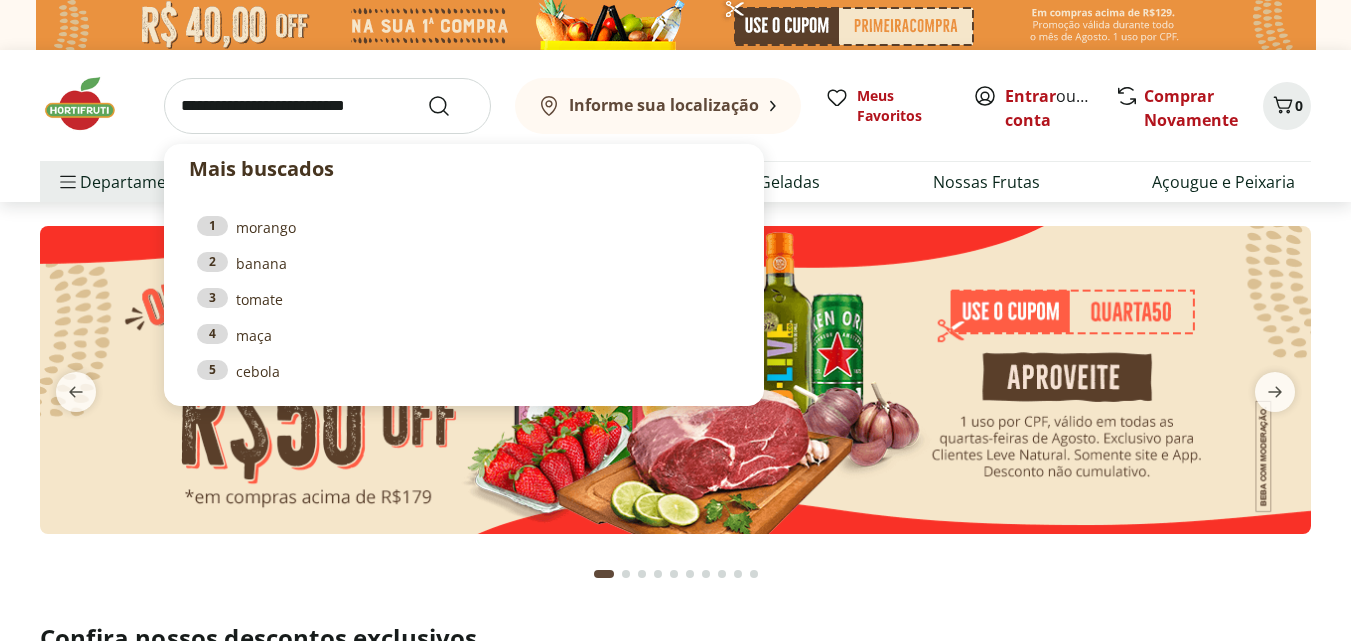 scroll, scrollTop: 0, scrollLeft: 0, axis: both 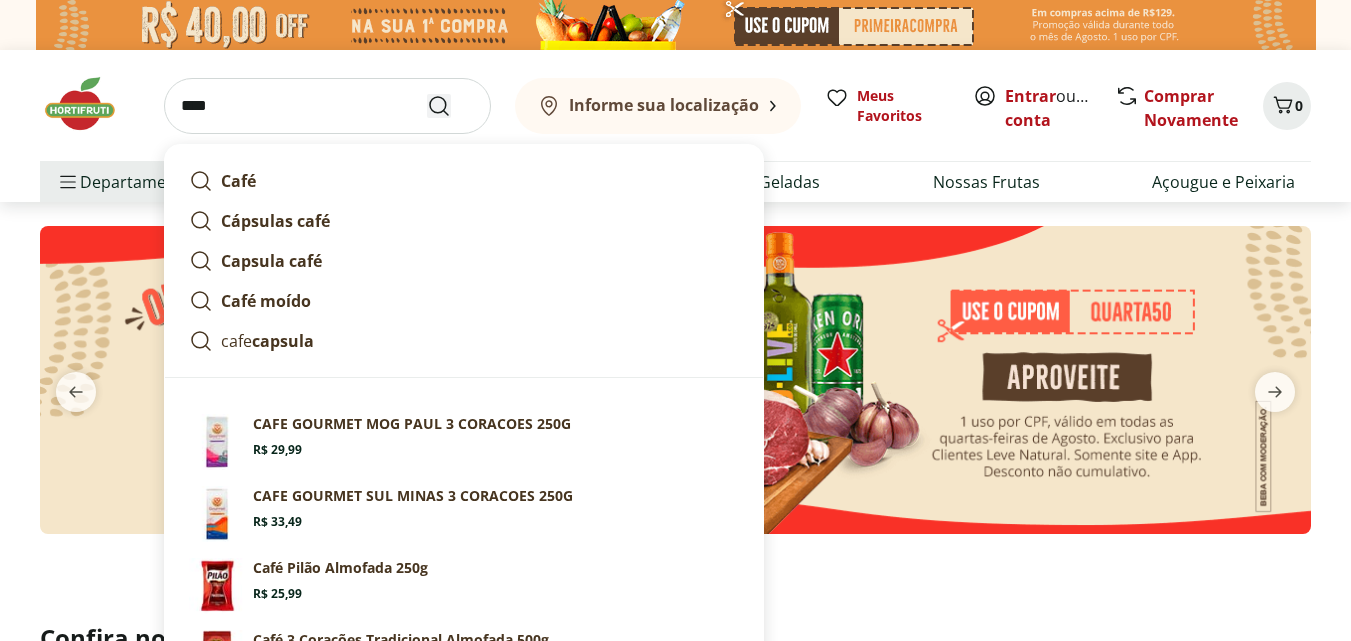 type on "****" 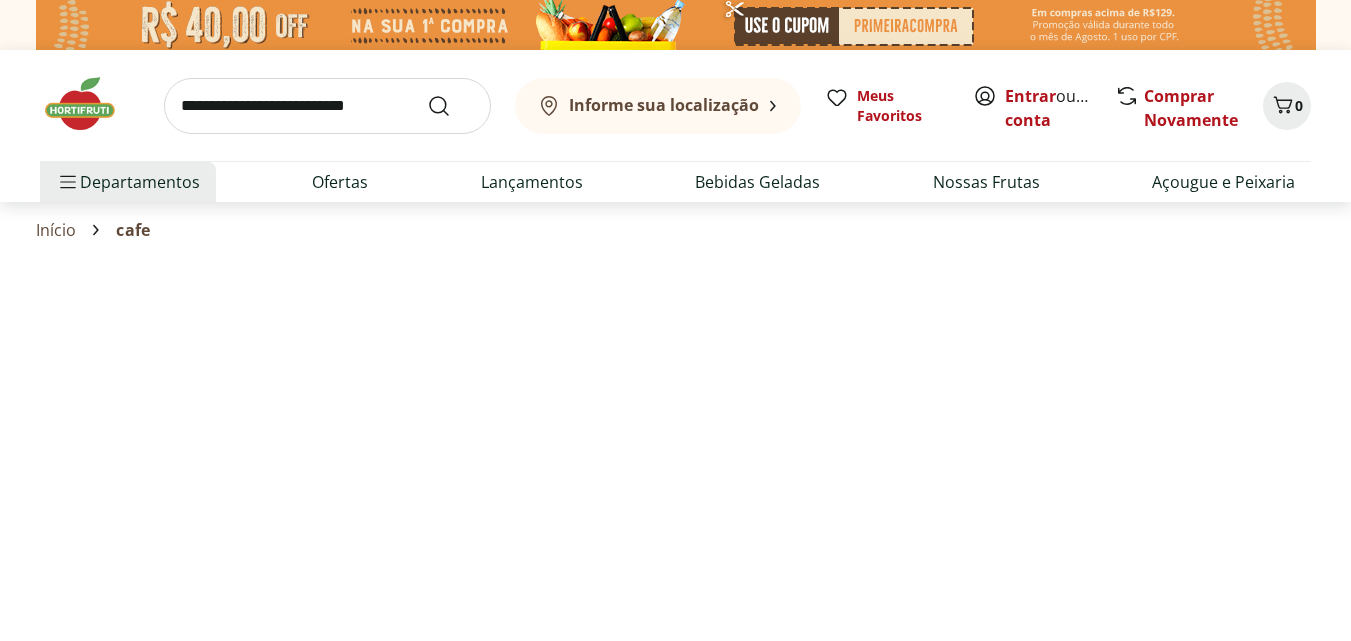 select on "**********" 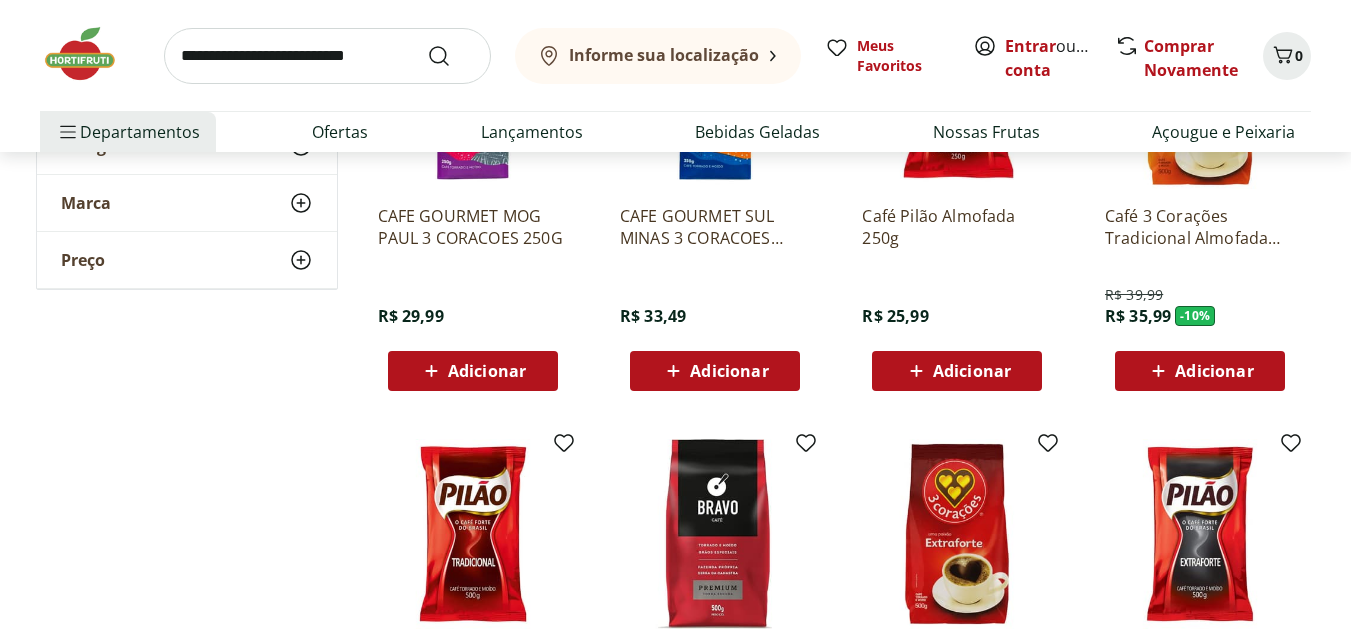 scroll, scrollTop: 582, scrollLeft: 0, axis: vertical 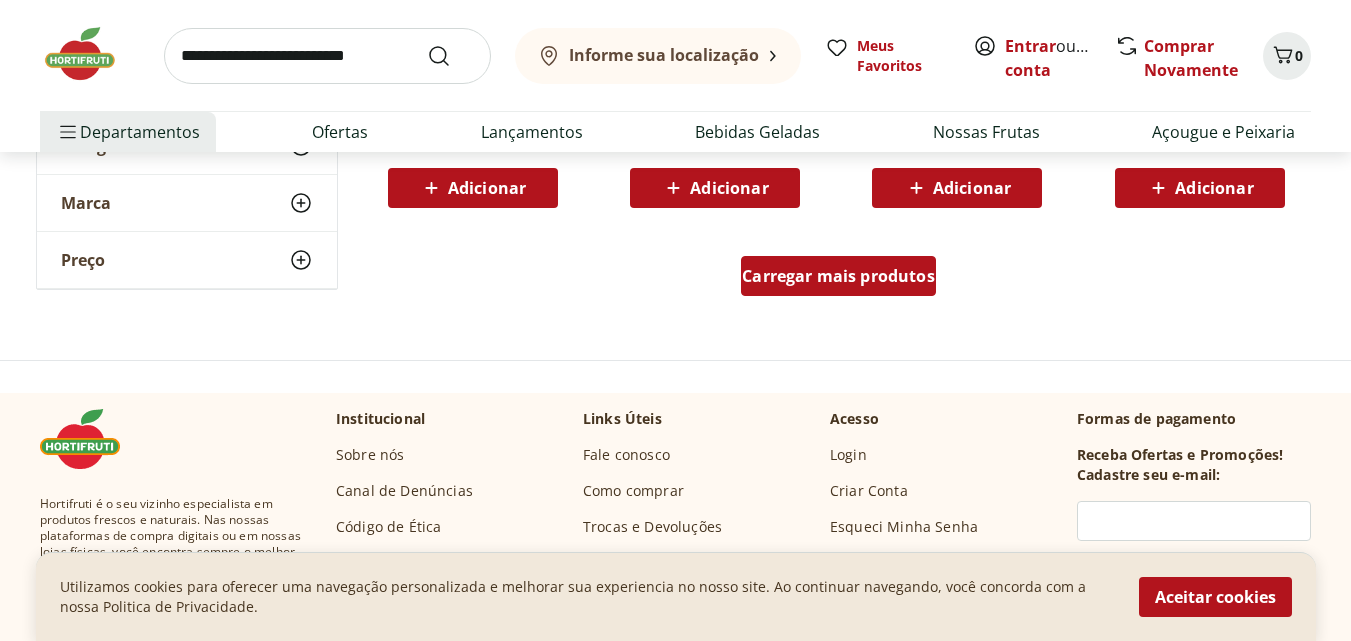 click on "Carregar mais produtos" at bounding box center (838, 276) 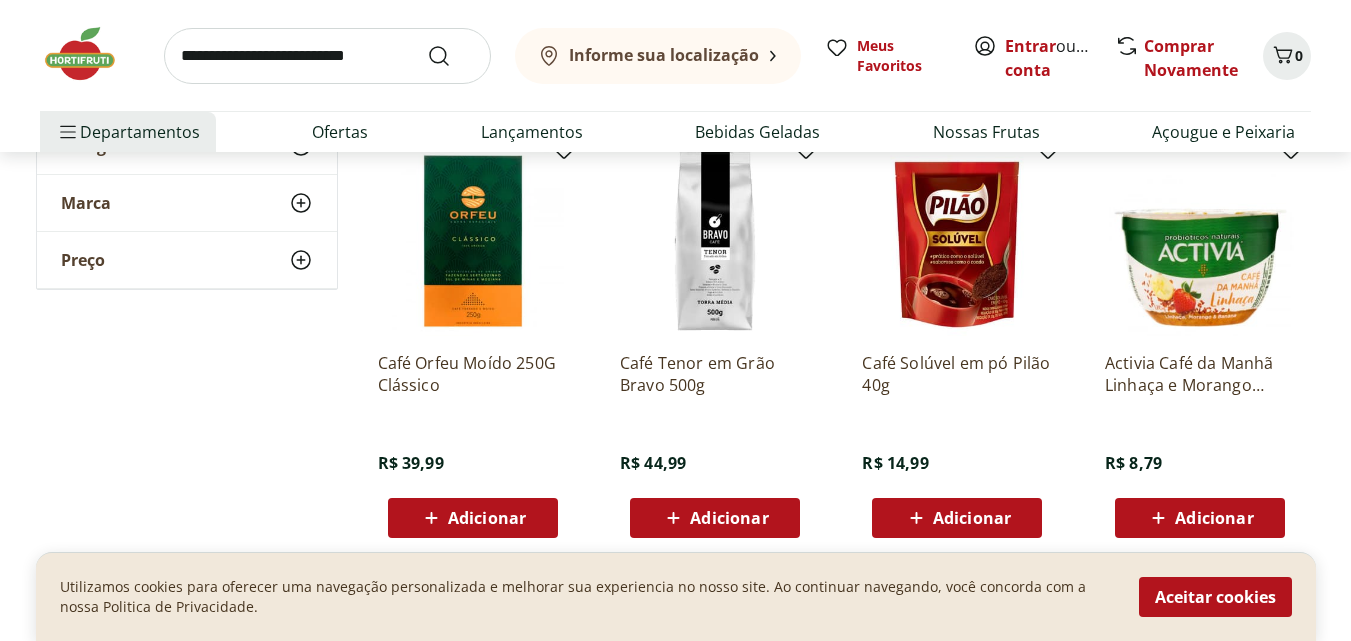 scroll, scrollTop: 2485, scrollLeft: 0, axis: vertical 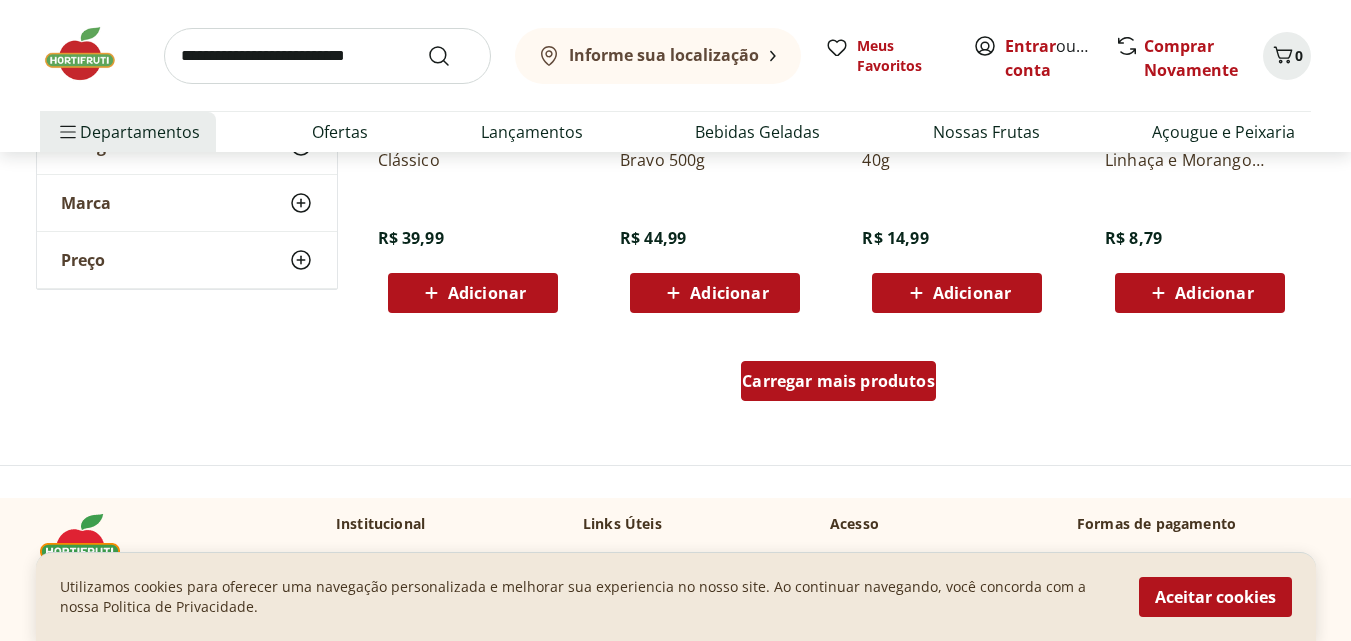 click on "Carregar mais produtos" at bounding box center (838, 381) 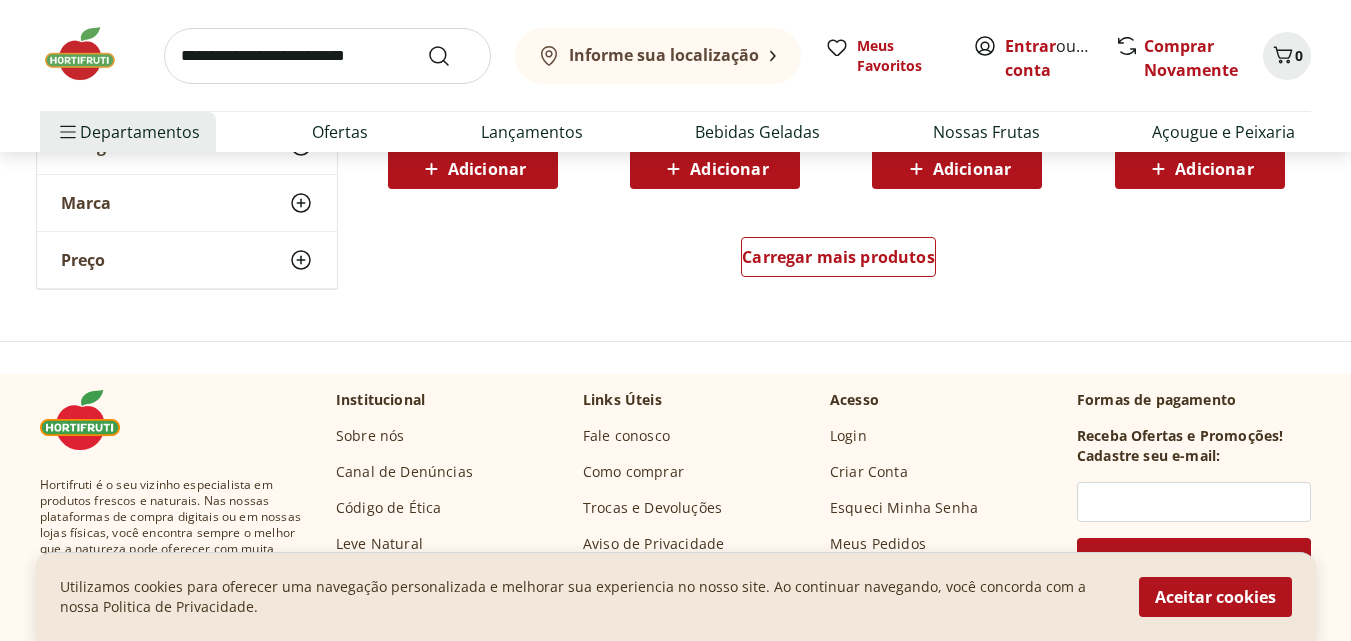 scroll, scrollTop: 4125, scrollLeft: 0, axis: vertical 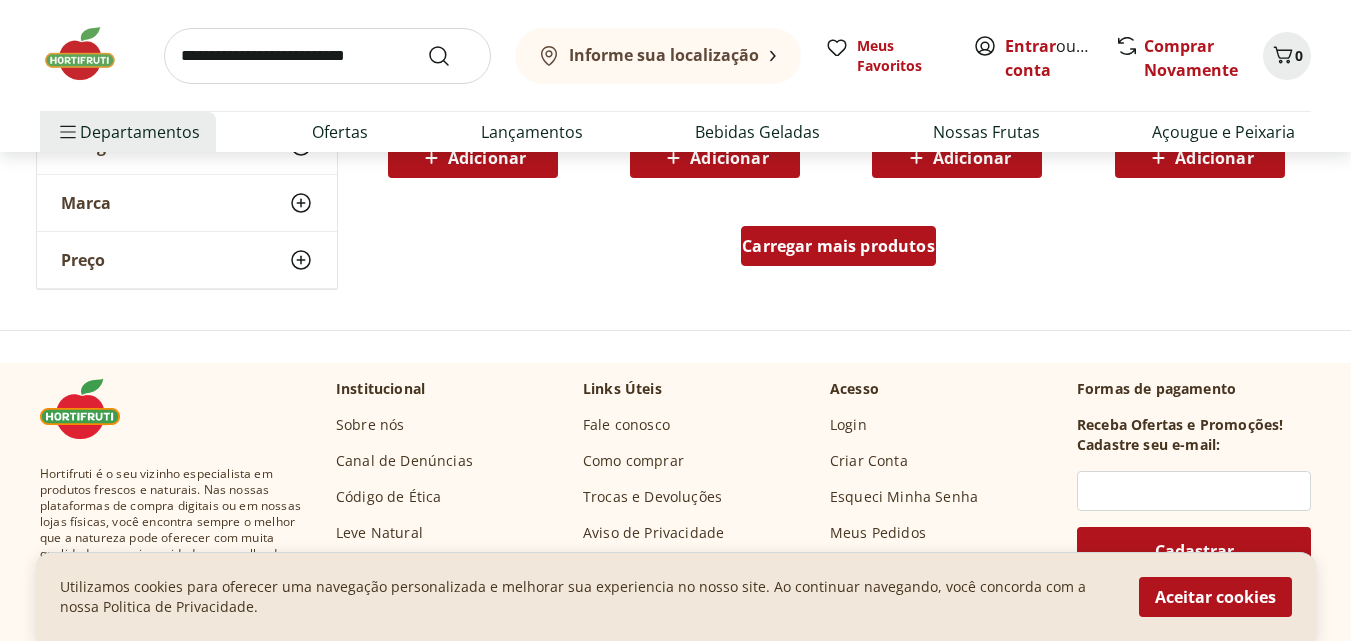 click on "Carregar mais produtos" at bounding box center [838, 246] 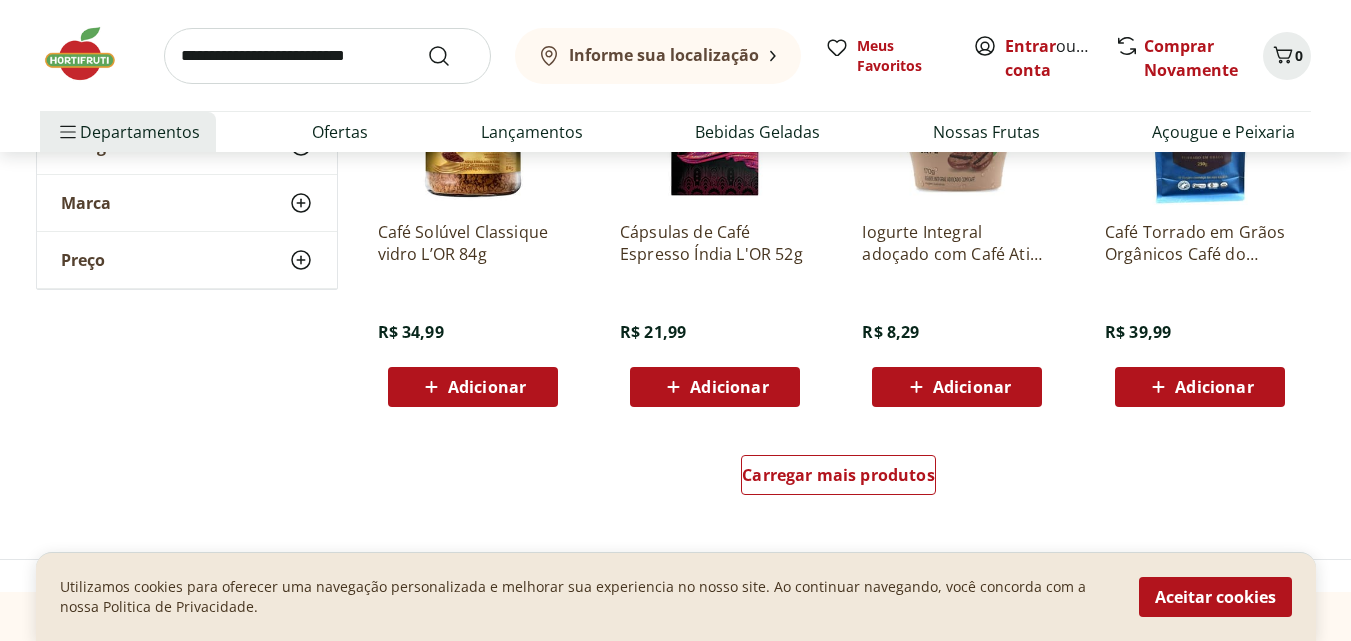 scroll, scrollTop: 5274, scrollLeft: 0, axis: vertical 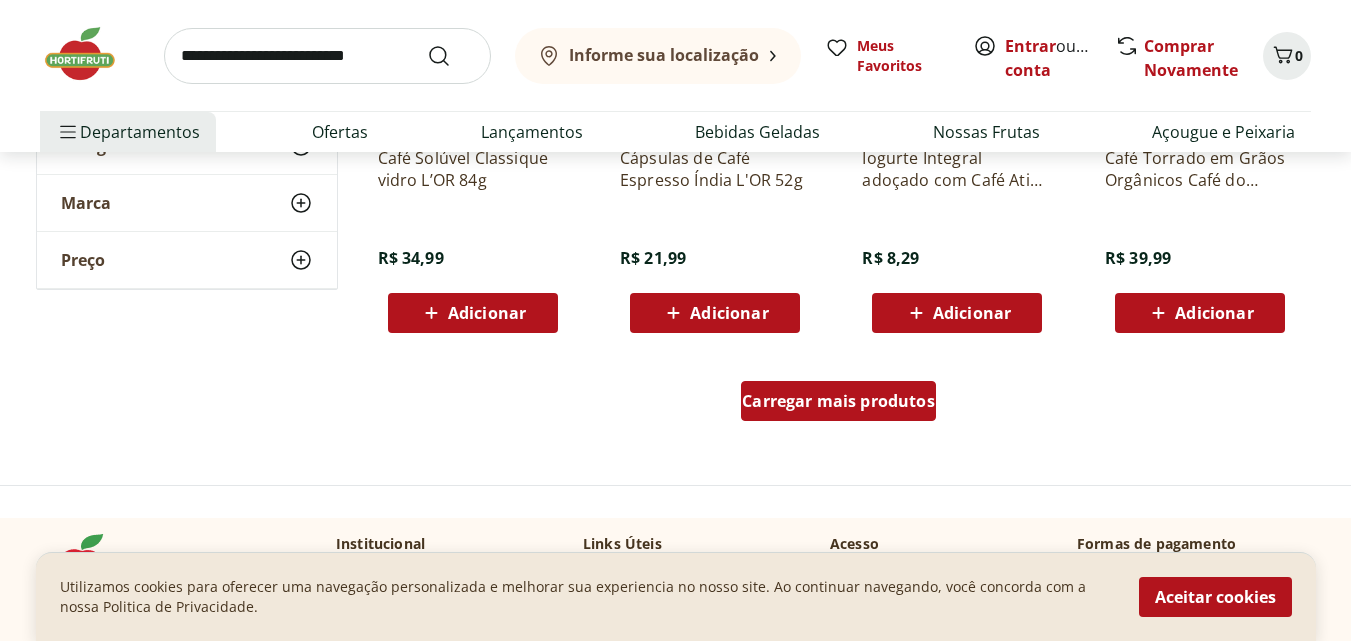 click on "Carregar mais produtos" at bounding box center [838, 401] 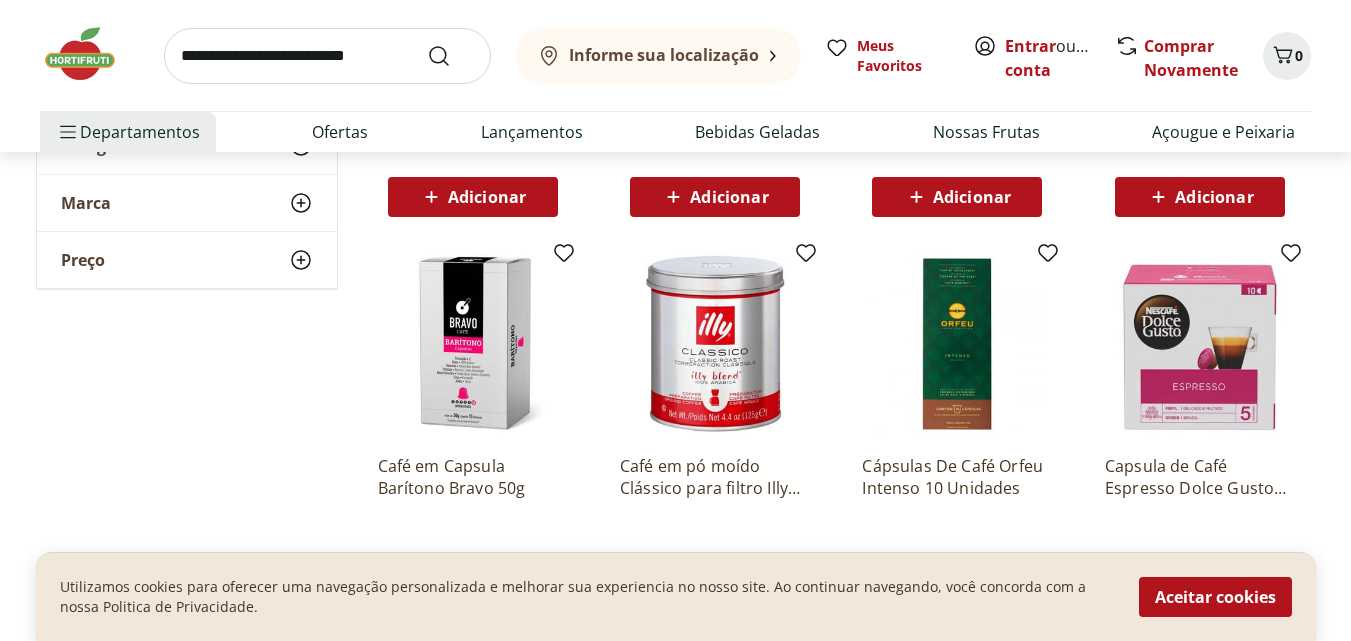 scroll, scrollTop: 5477, scrollLeft: 0, axis: vertical 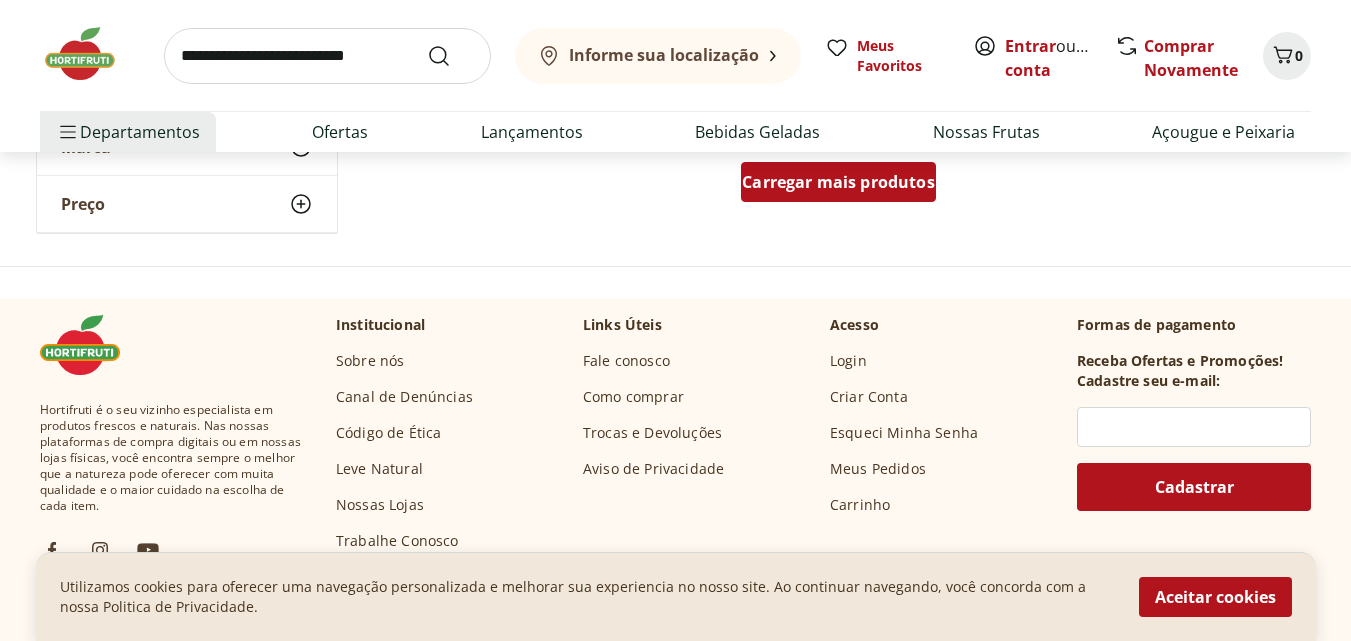 click on "Carregar mais produtos" at bounding box center (838, 182) 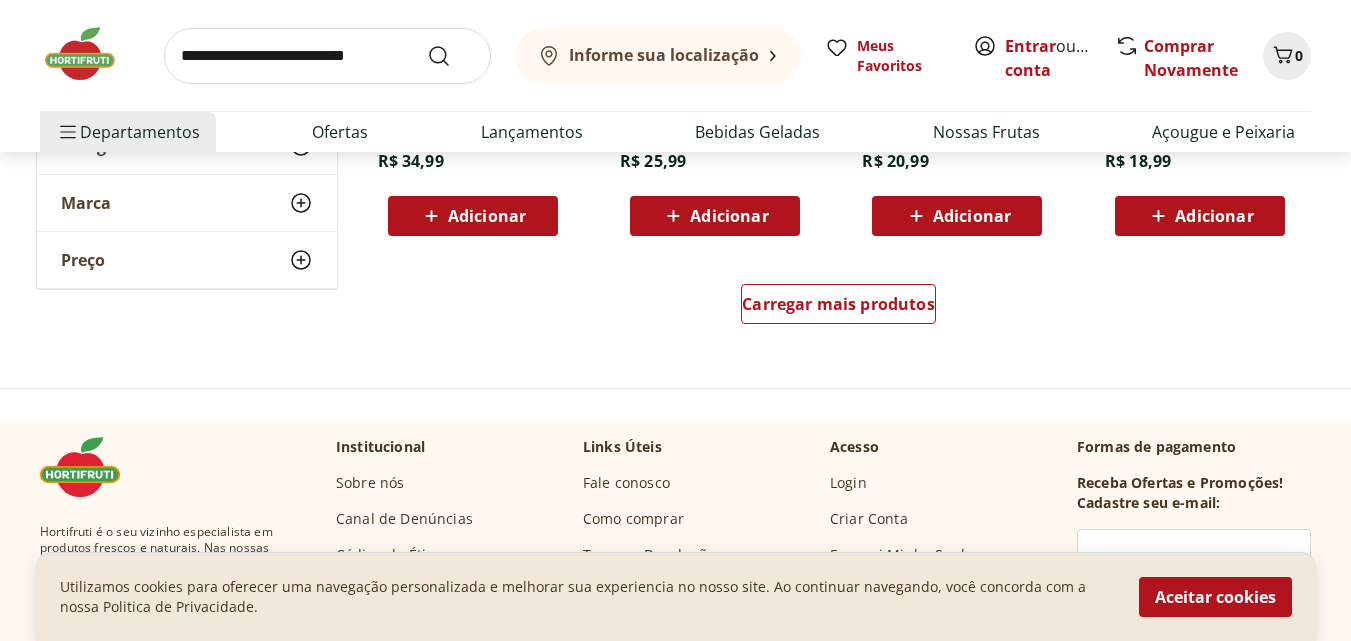 scroll, scrollTop: 7996, scrollLeft: 0, axis: vertical 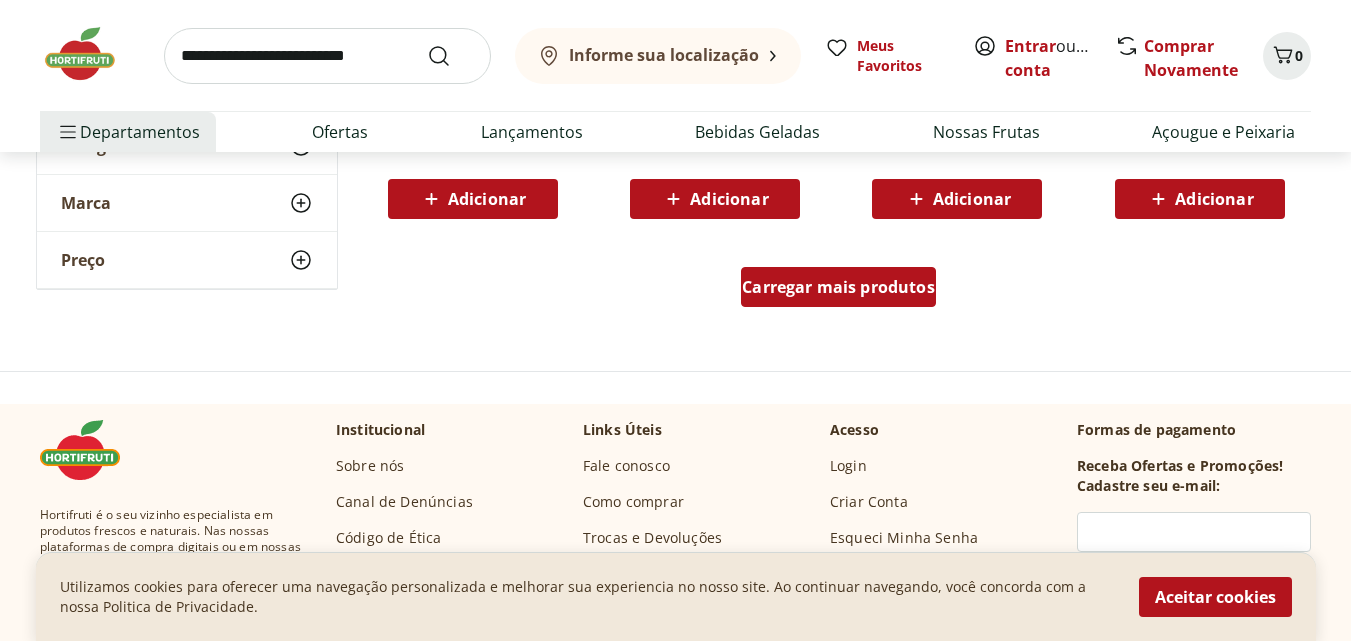 click on "Carregar mais produtos" at bounding box center (838, 287) 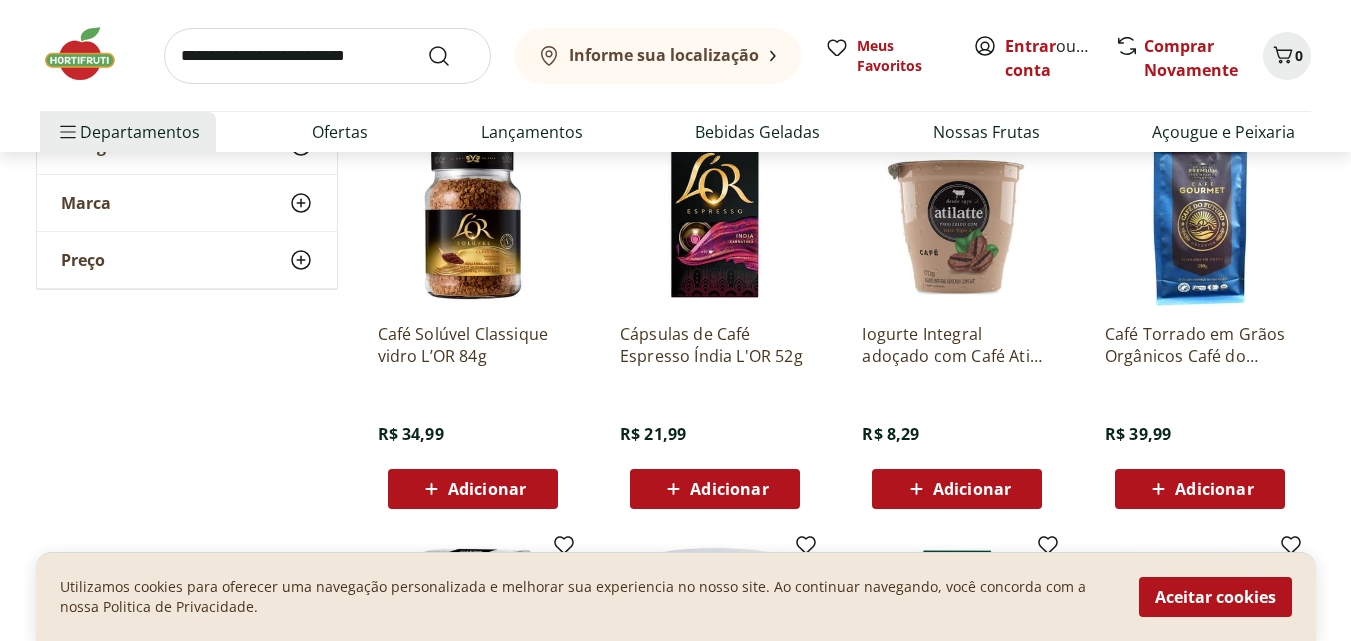 scroll, scrollTop: 0, scrollLeft: 0, axis: both 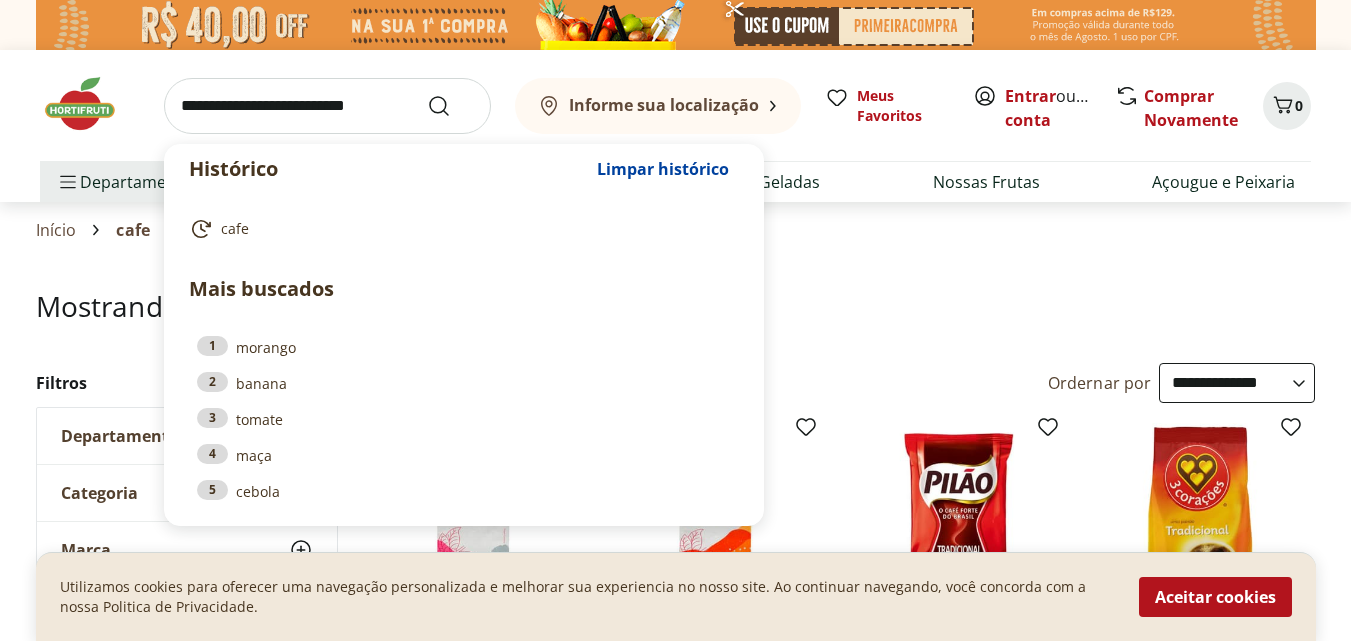 click at bounding box center (327, 106) 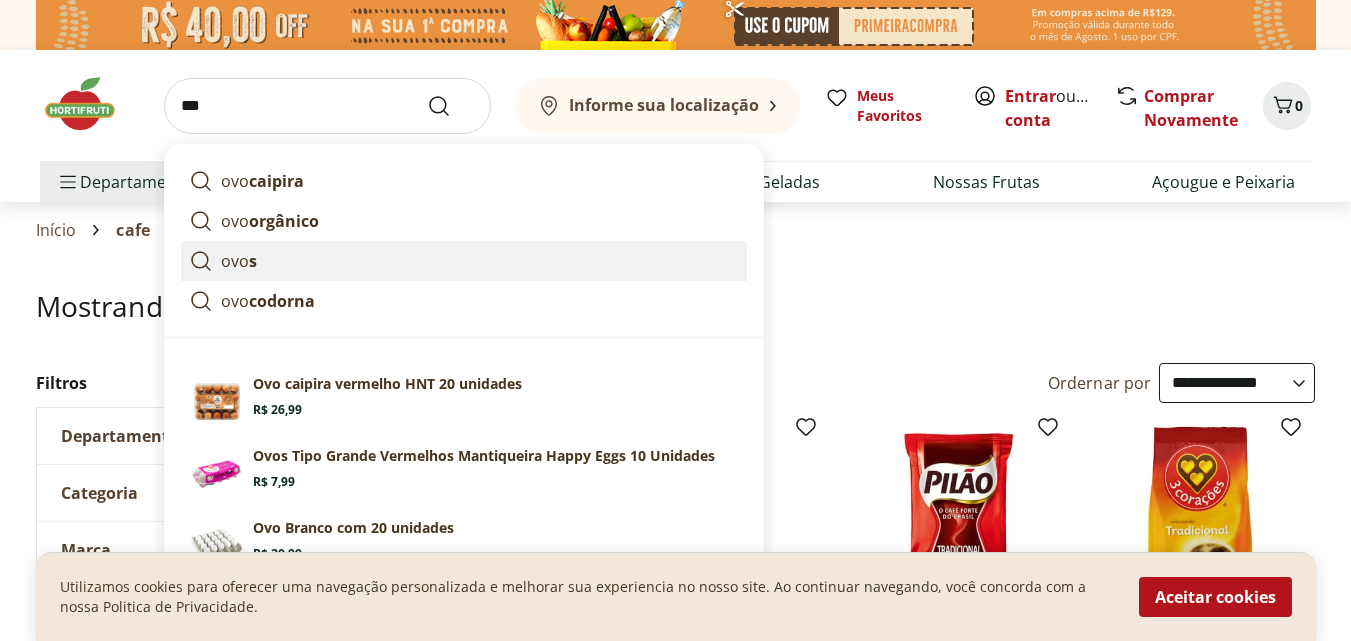 click on "ovo s" at bounding box center [464, 261] 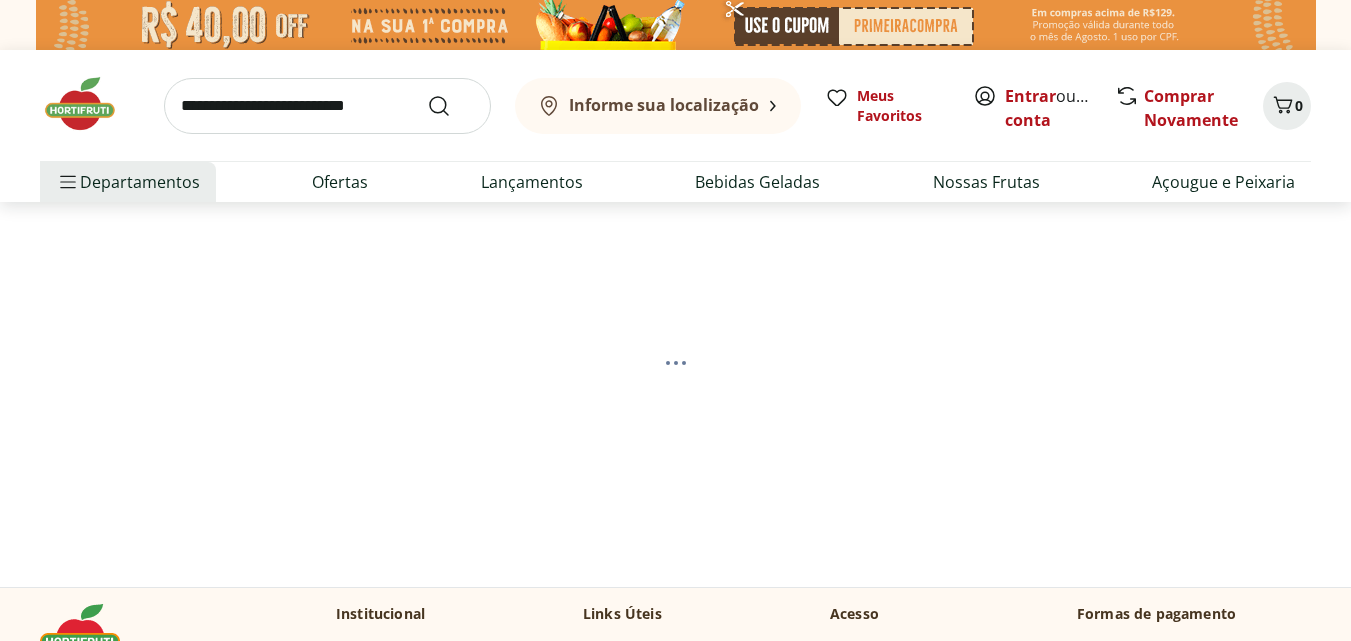 scroll, scrollTop: 0, scrollLeft: 0, axis: both 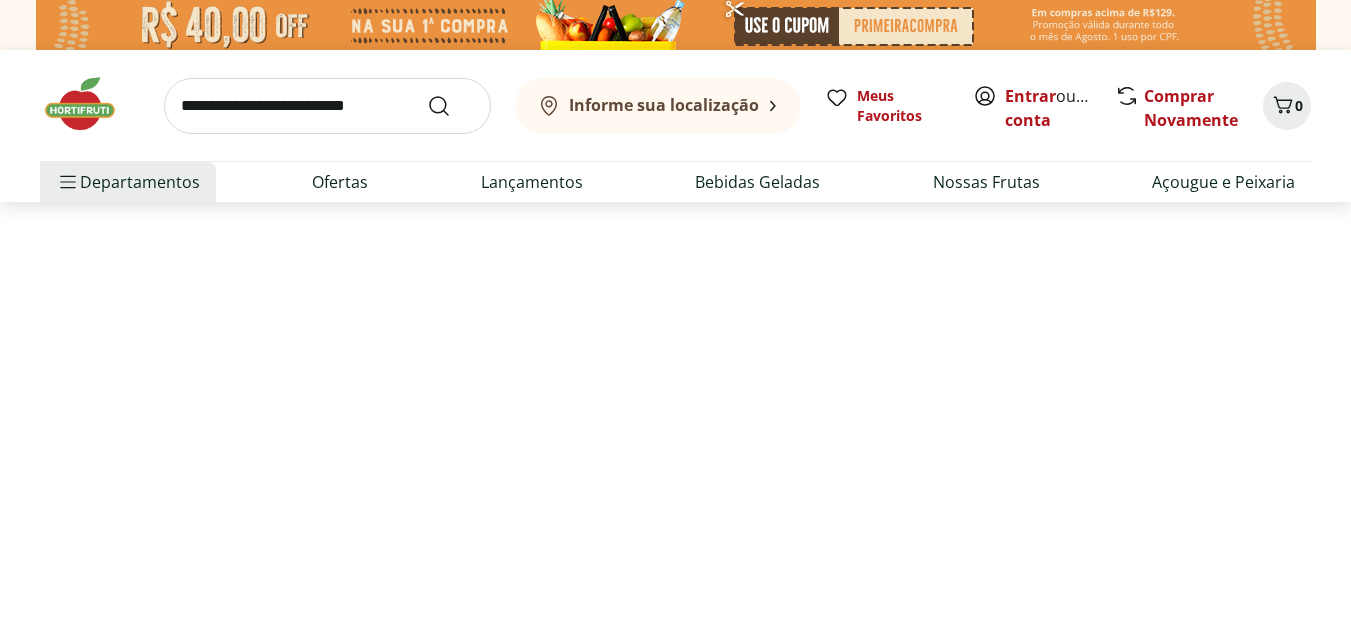 select on "**********" 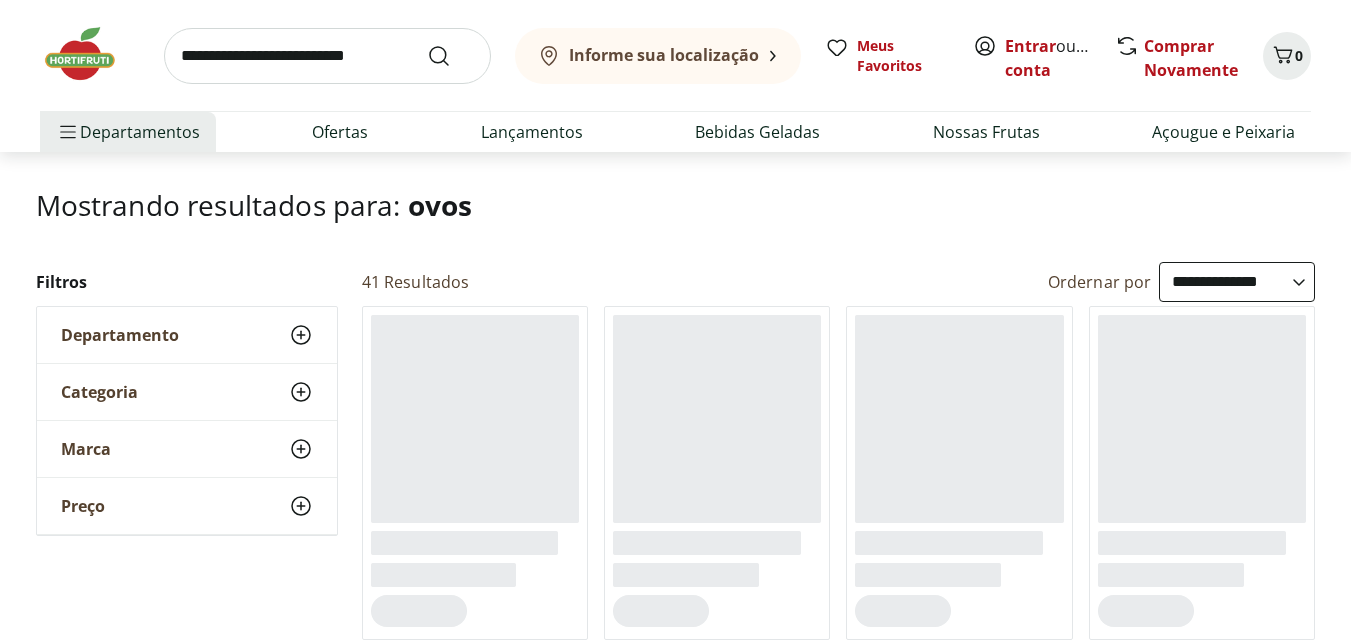 scroll, scrollTop: 135, scrollLeft: 0, axis: vertical 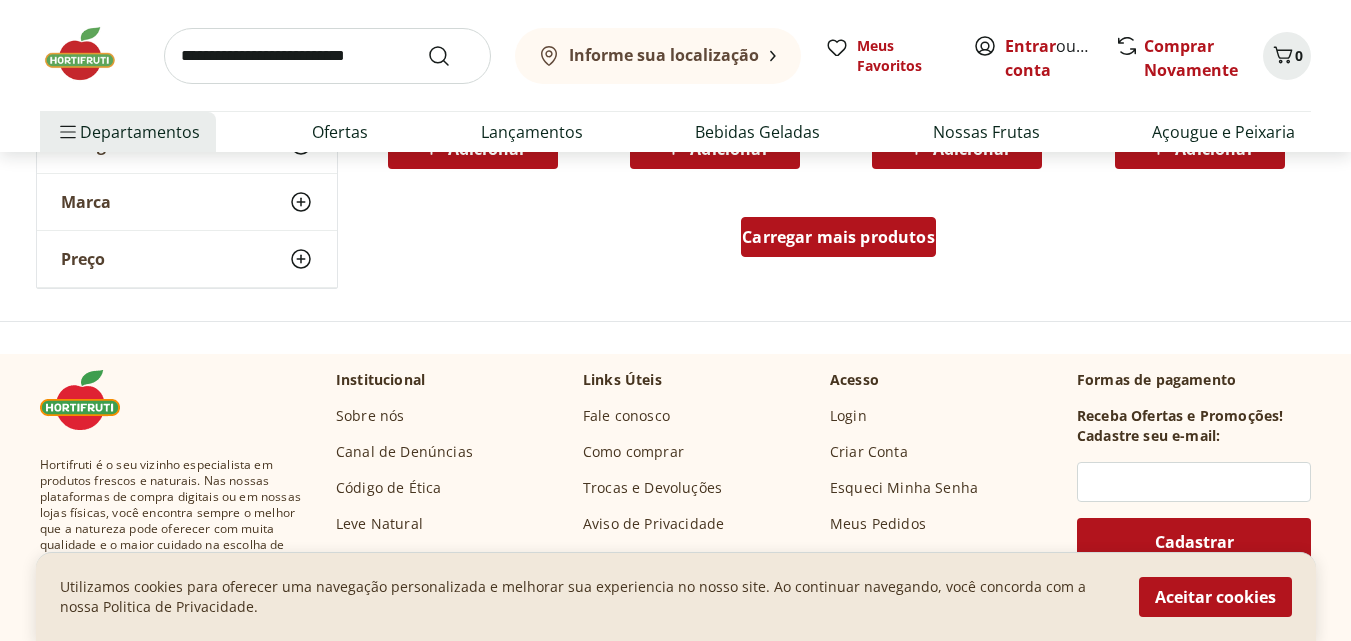 click on "Carregar mais produtos" at bounding box center (838, 237) 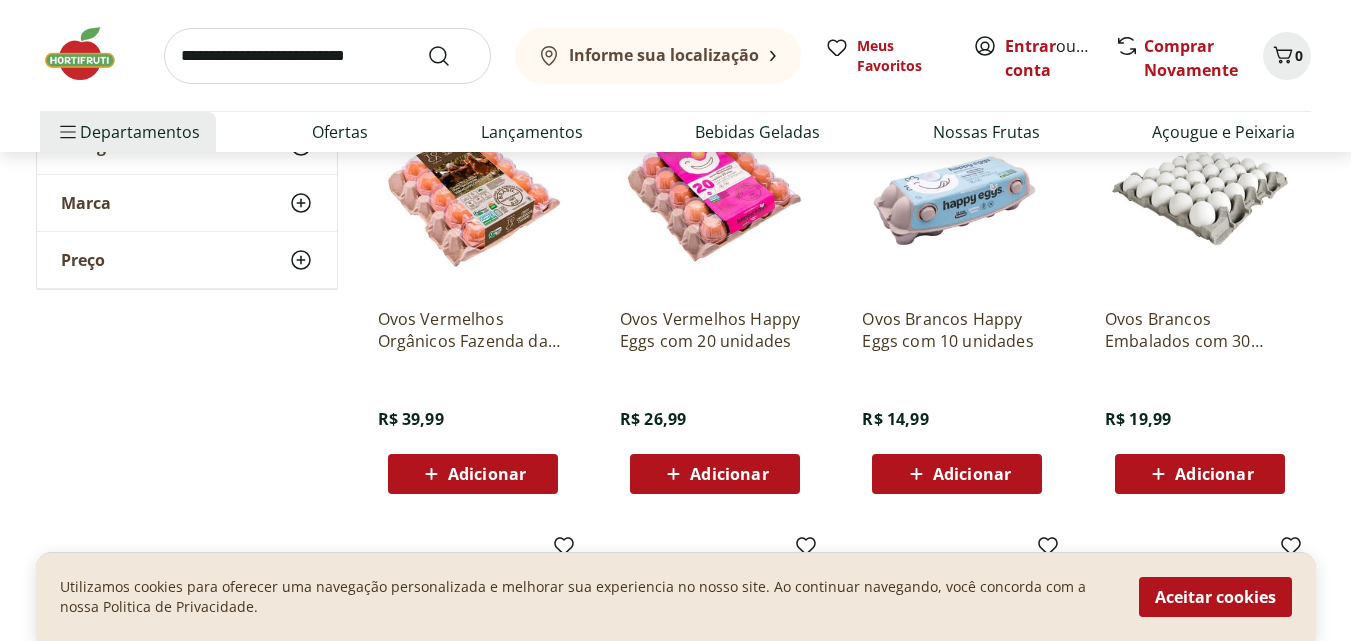 scroll, scrollTop: 0, scrollLeft: 0, axis: both 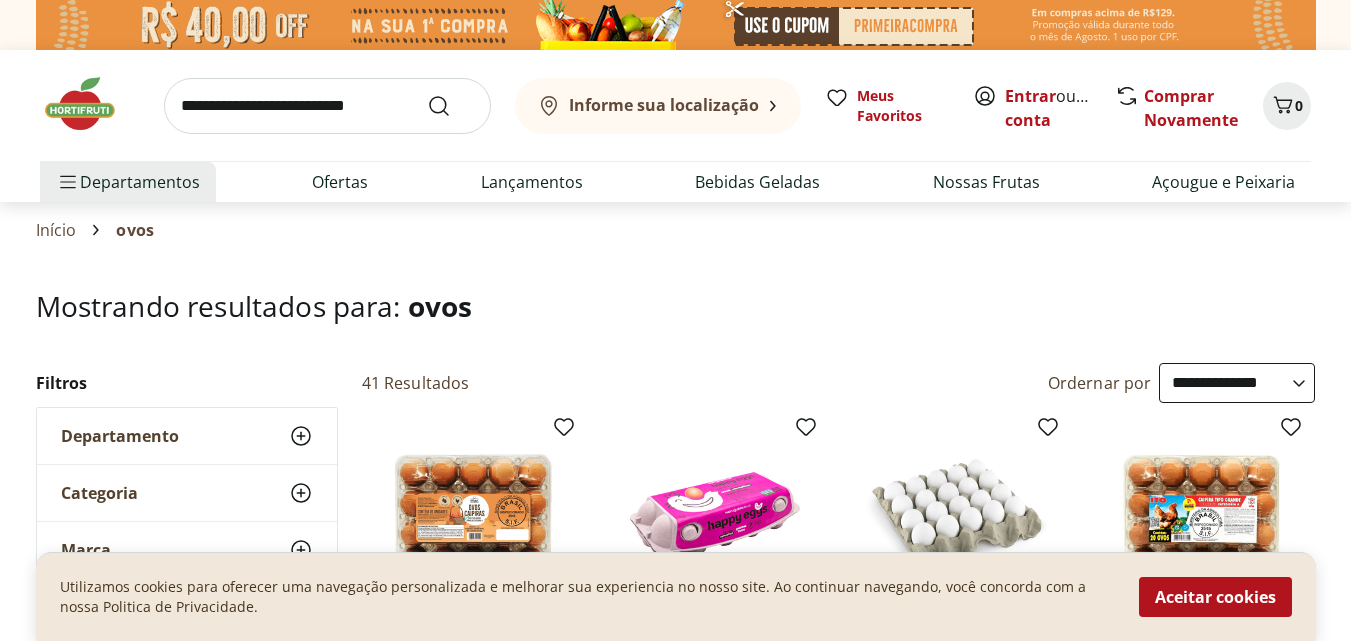 click at bounding box center (327, 106) 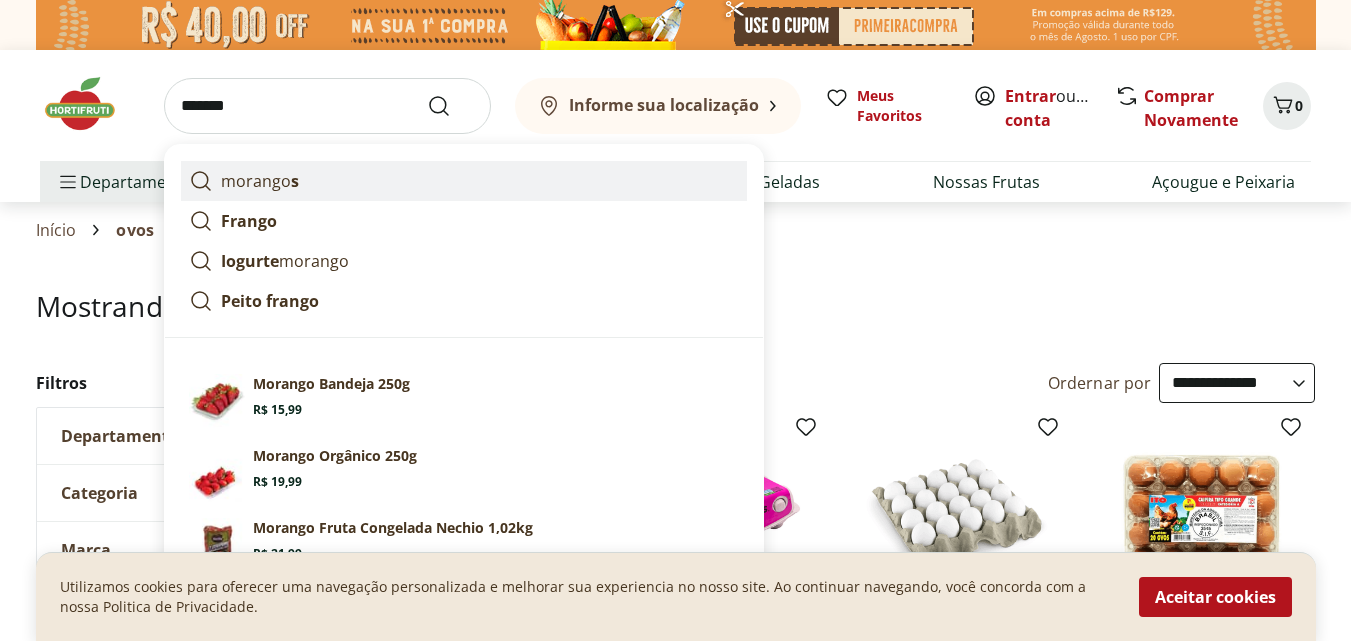 click on "morango s" at bounding box center (260, 181) 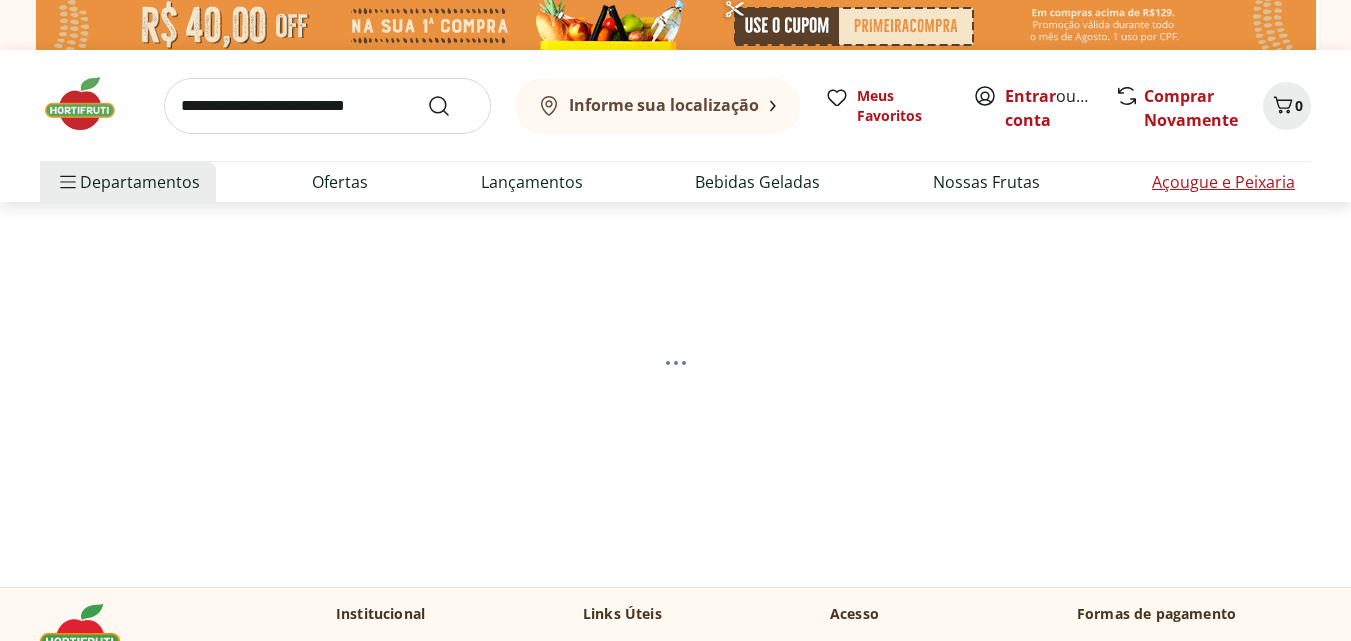 scroll, scrollTop: 0, scrollLeft: 0, axis: both 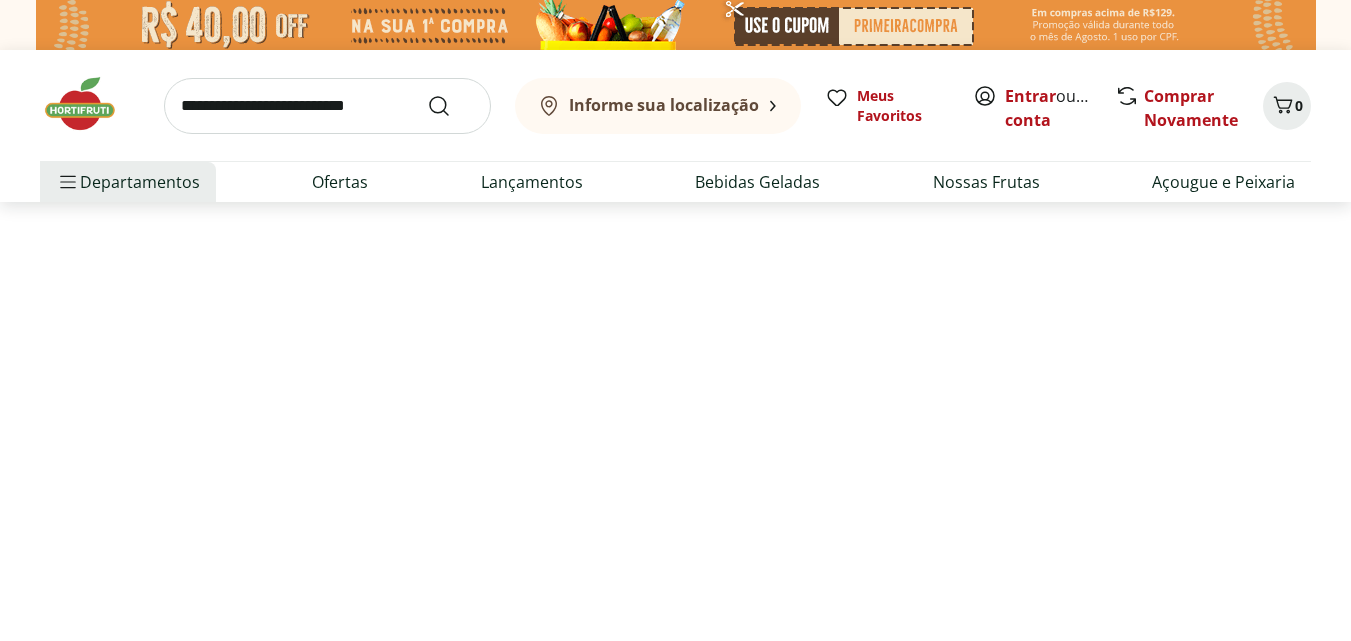 select on "**********" 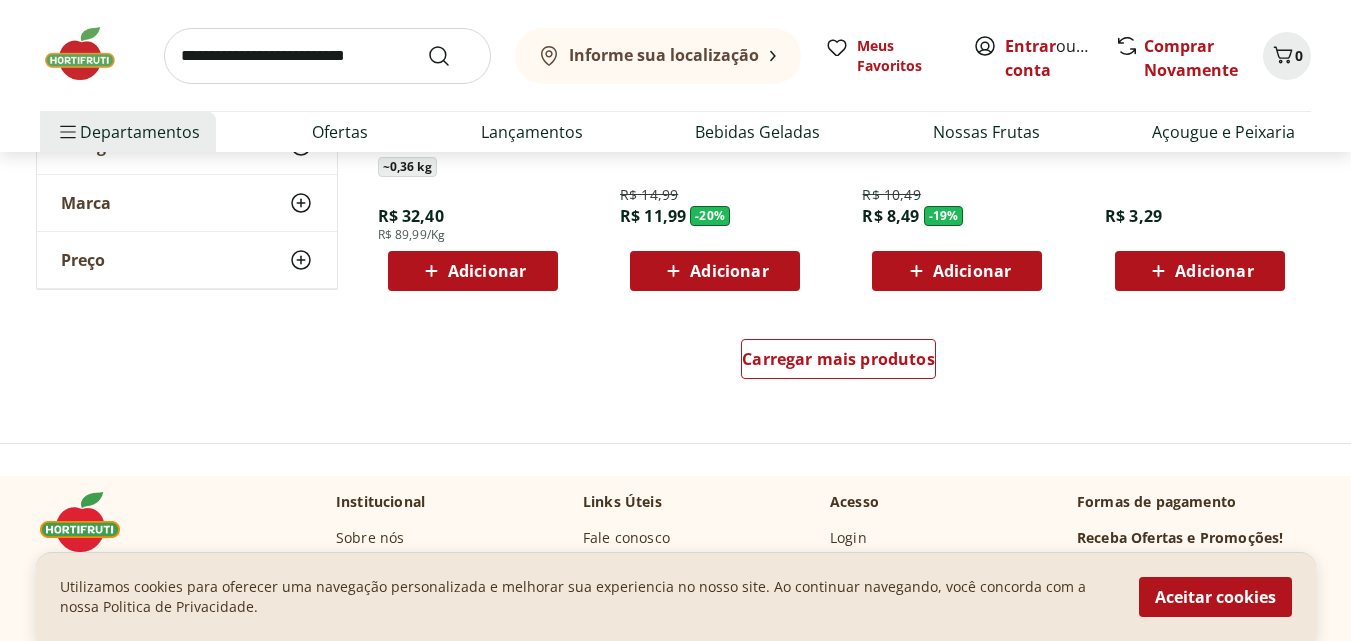scroll, scrollTop: 0, scrollLeft: 0, axis: both 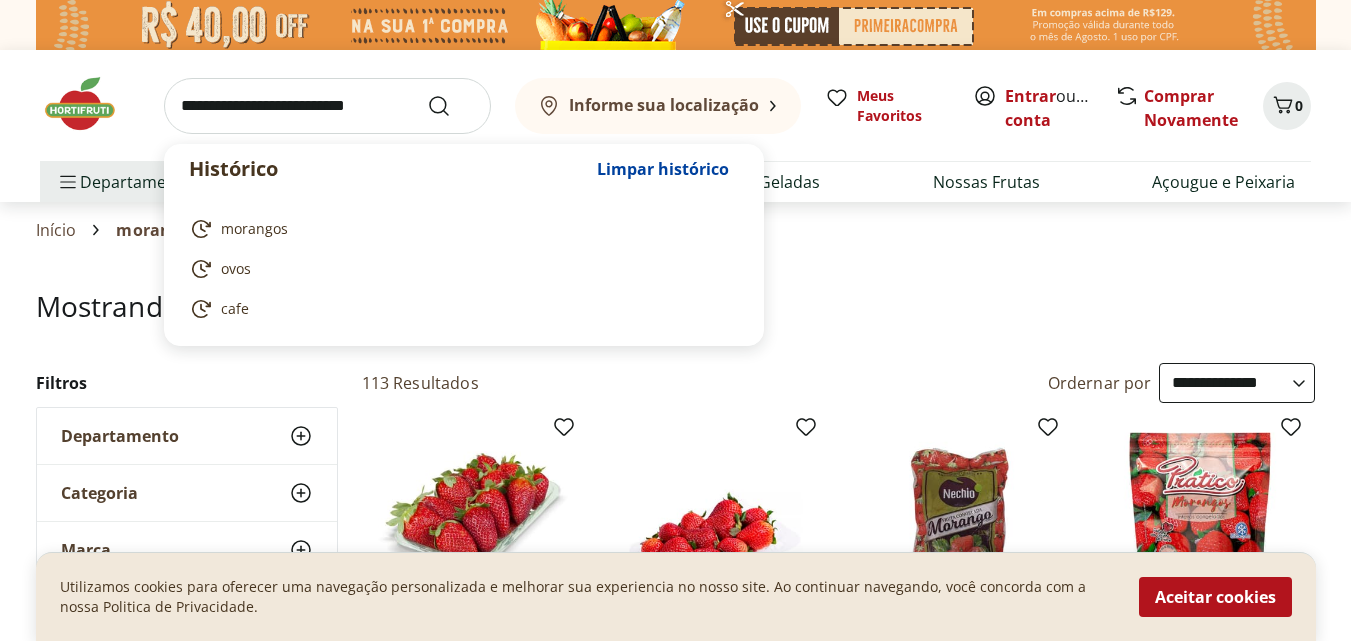 click at bounding box center (327, 106) 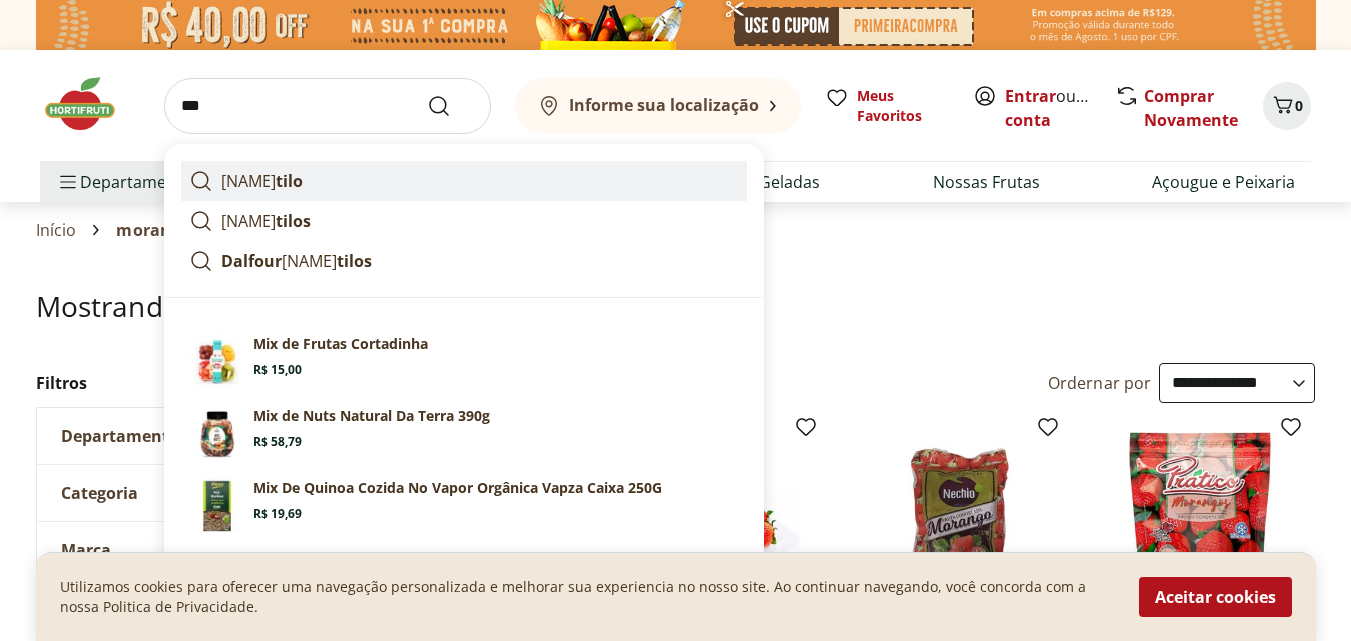 click on "mir tilo" at bounding box center [464, 181] 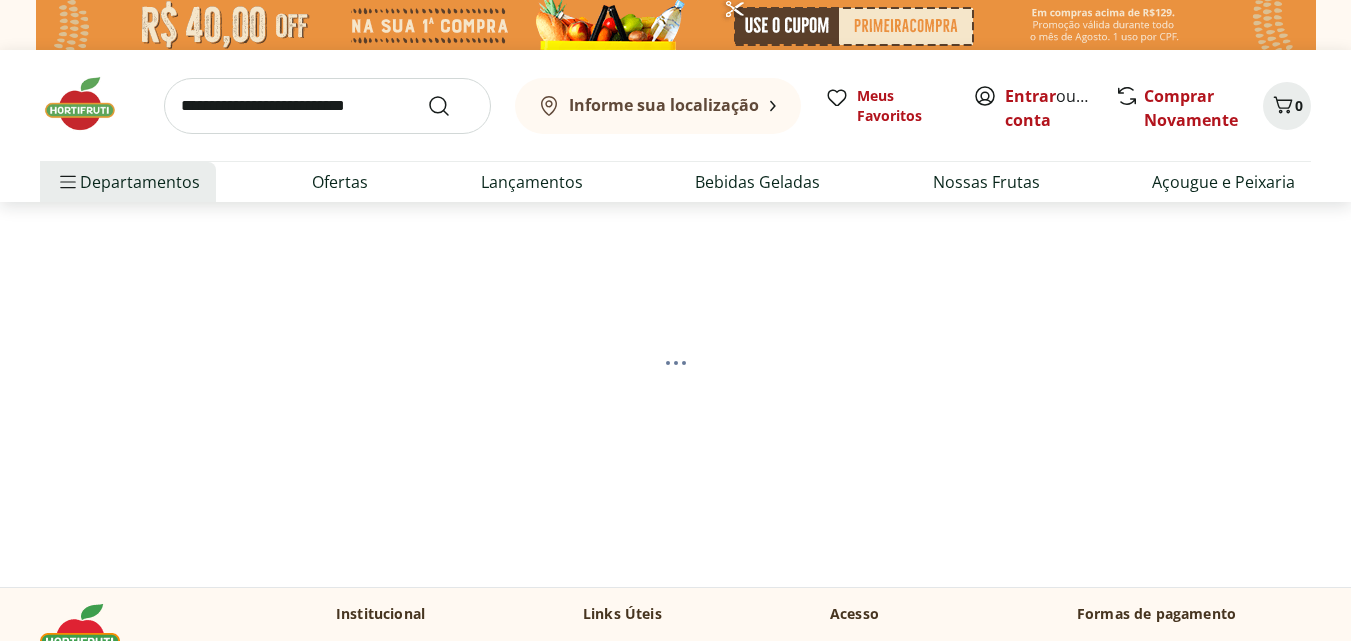 scroll, scrollTop: 0, scrollLeft: 0, axis: both 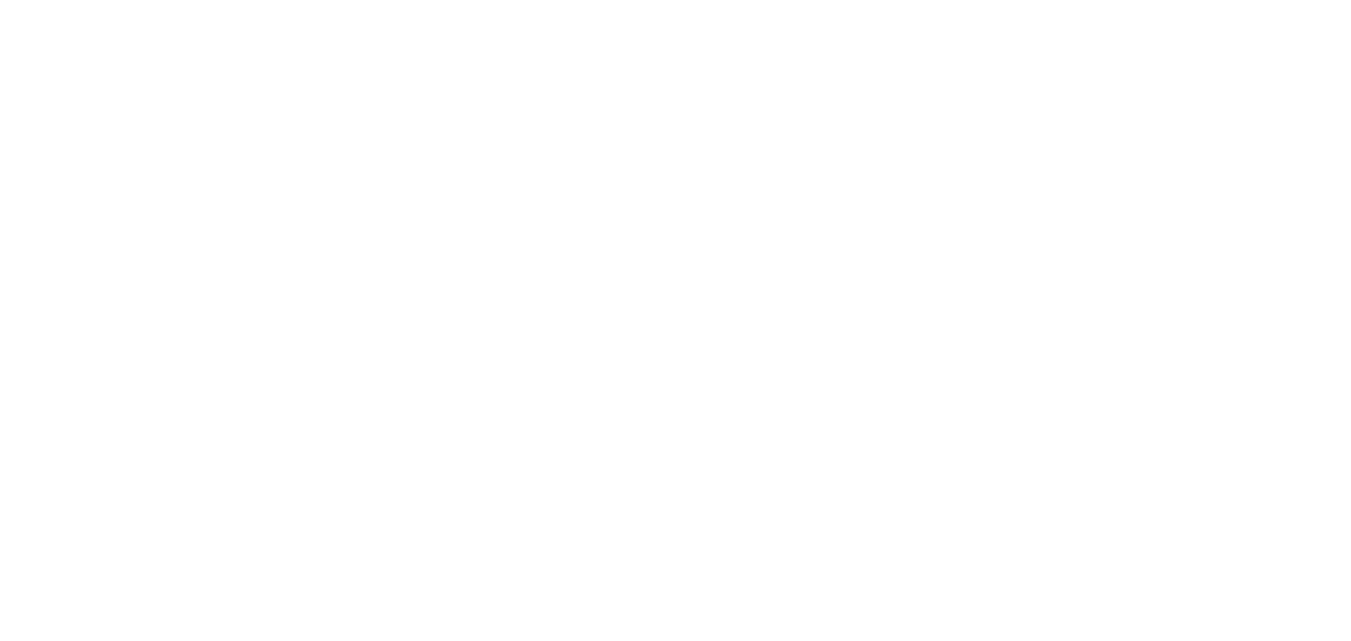 select on "**********" 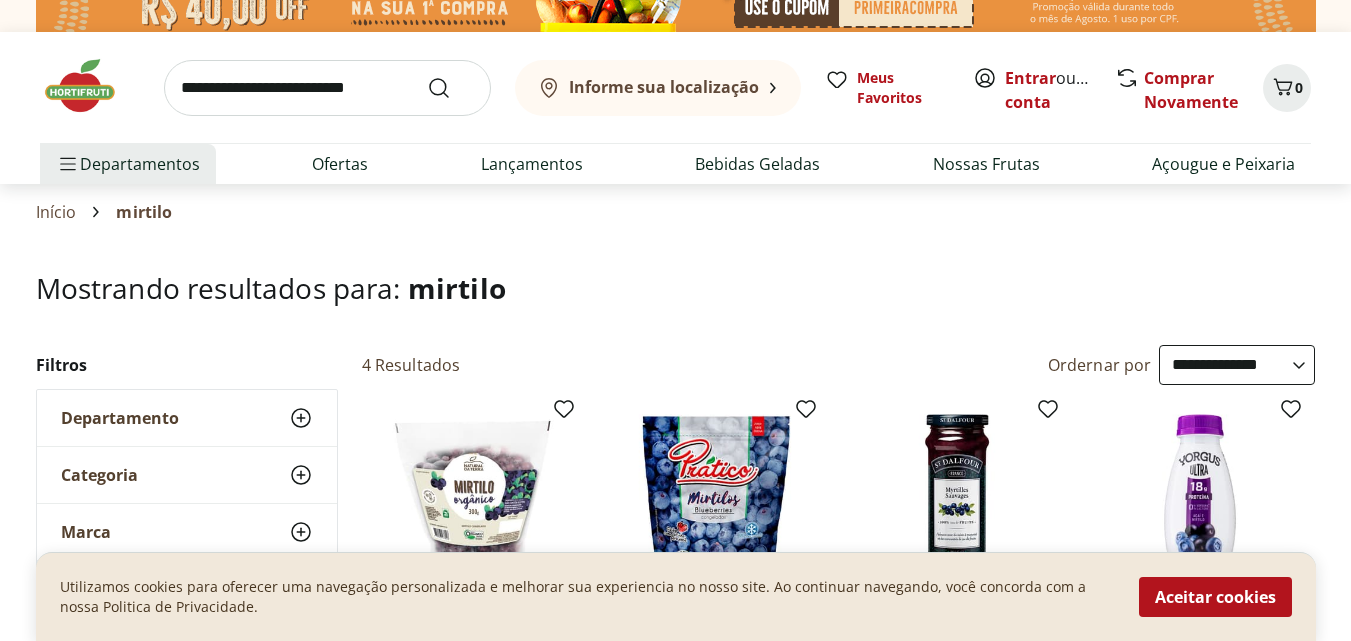 scroll, scrollTop: 0, scrollLeft: 0, axis: both 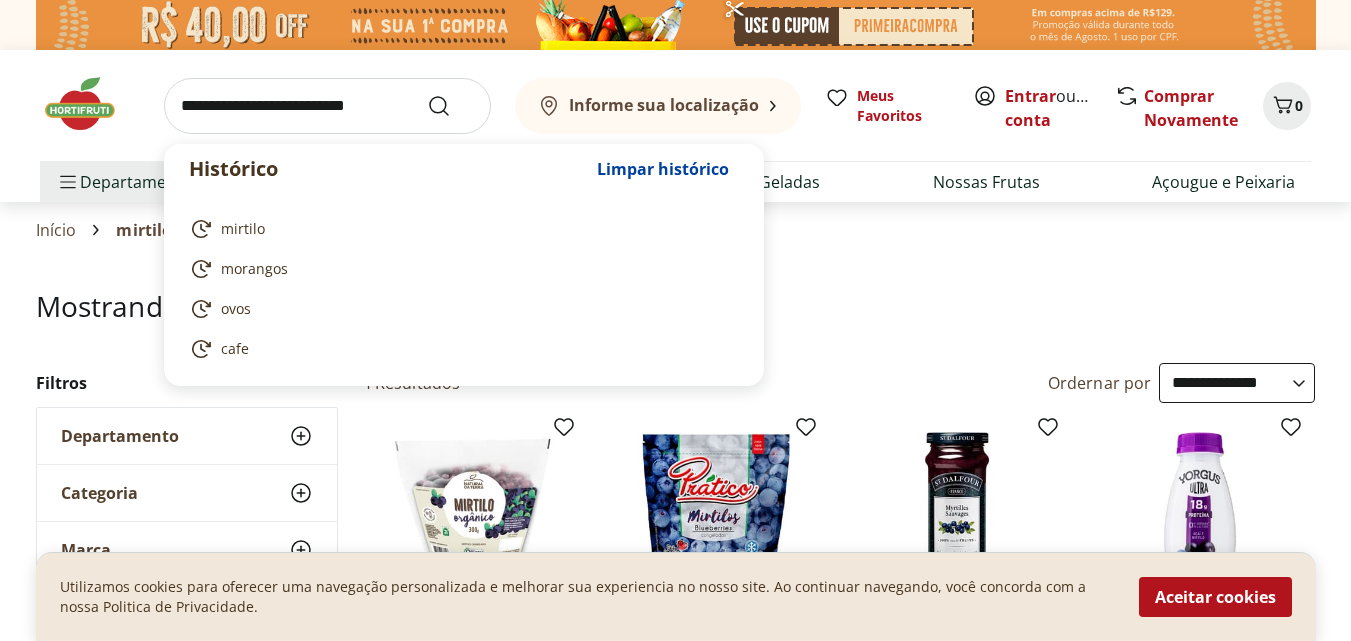 click at bounding box center (327, 106) 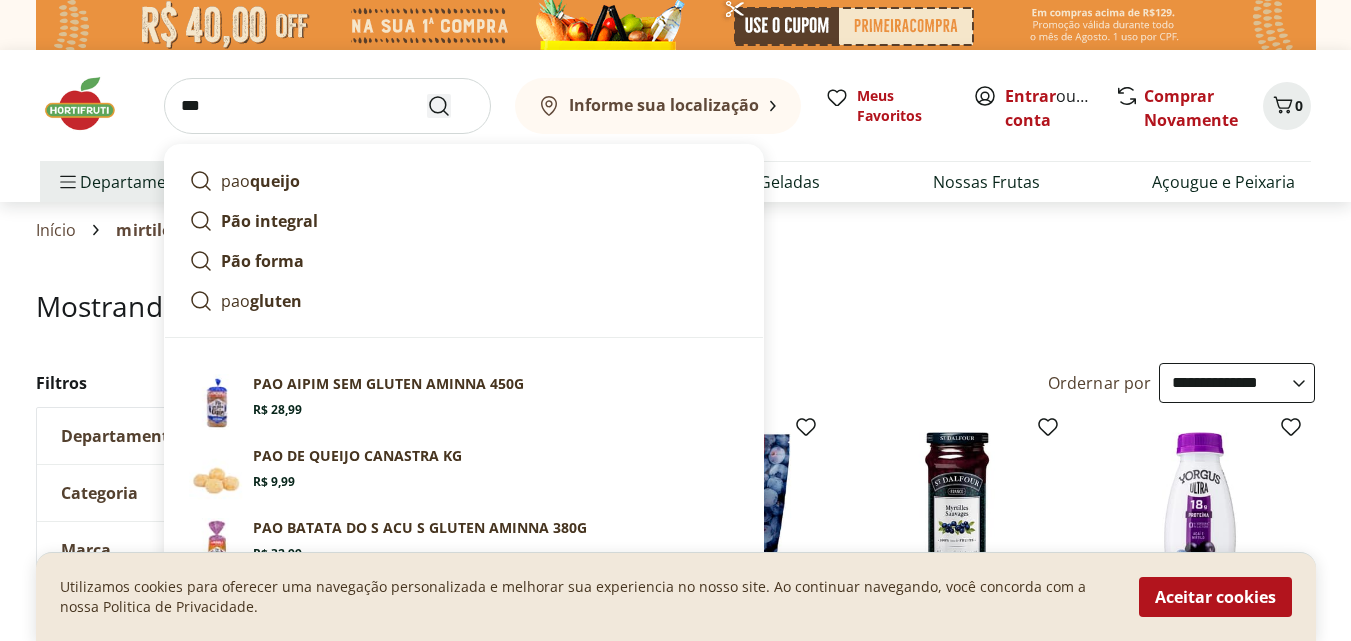 type on "***" 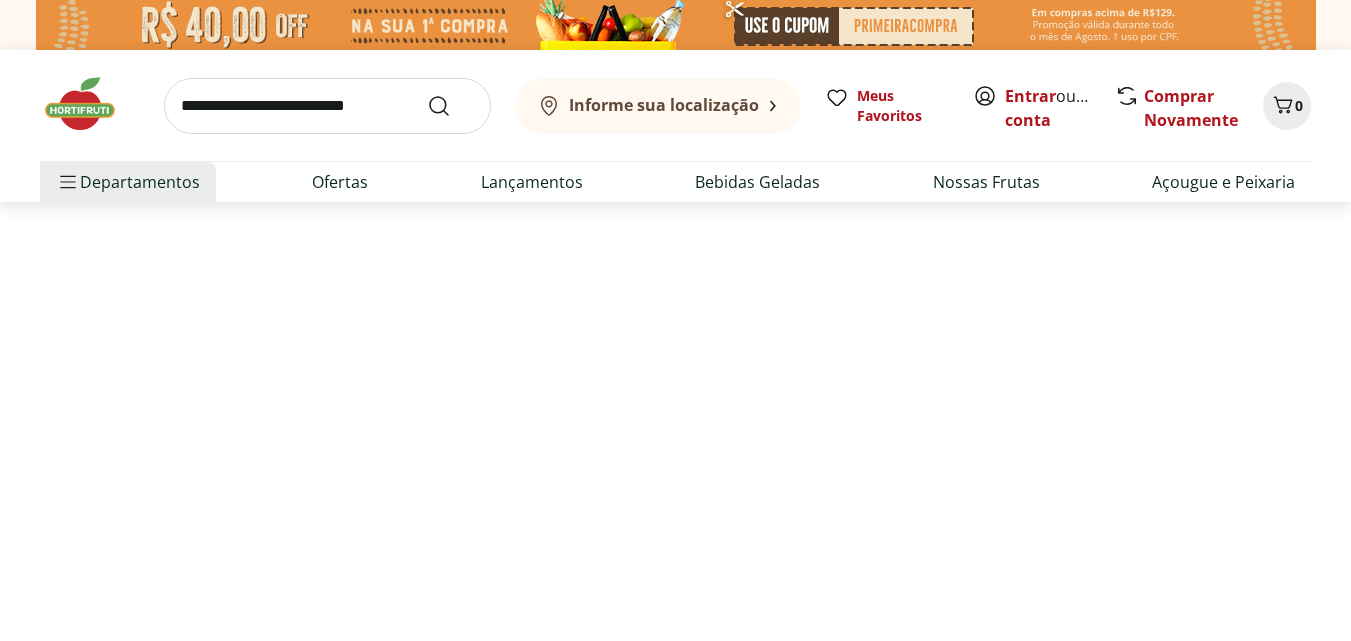select on "**********" 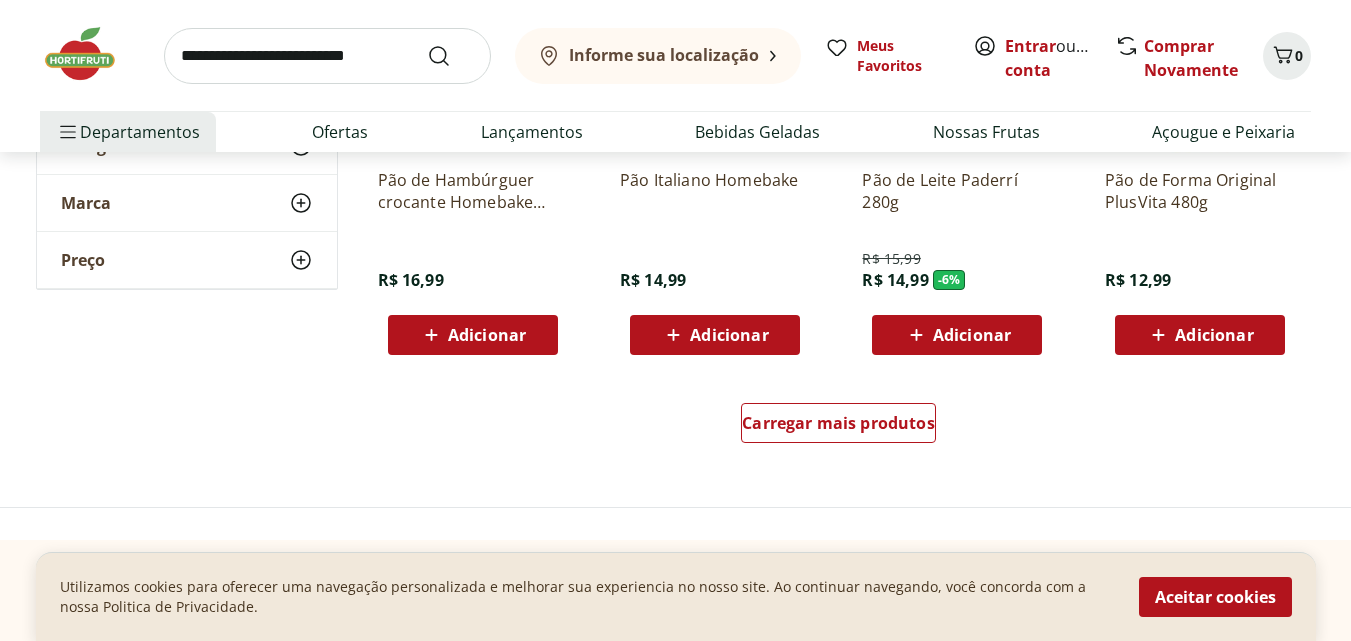 scroll, scrollTop: 1346, scrollLeft: 0, axis: vertical 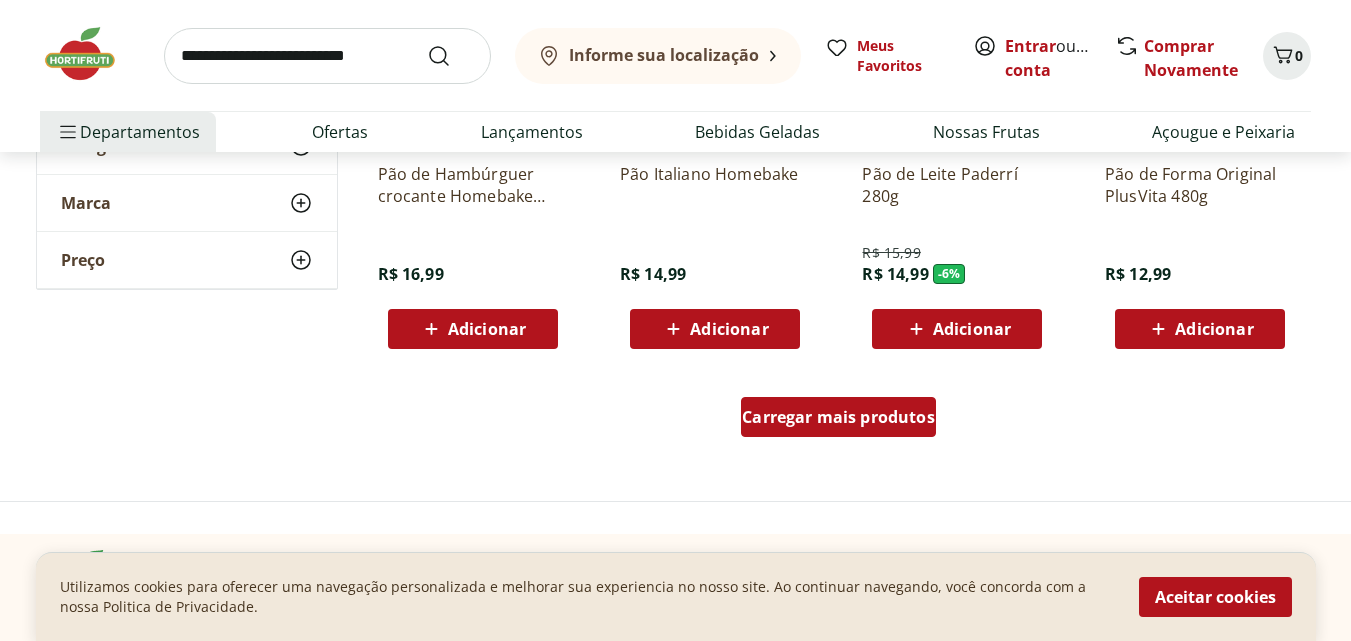 click on "Carregar mais produtos" at bounding box center (838, 417) 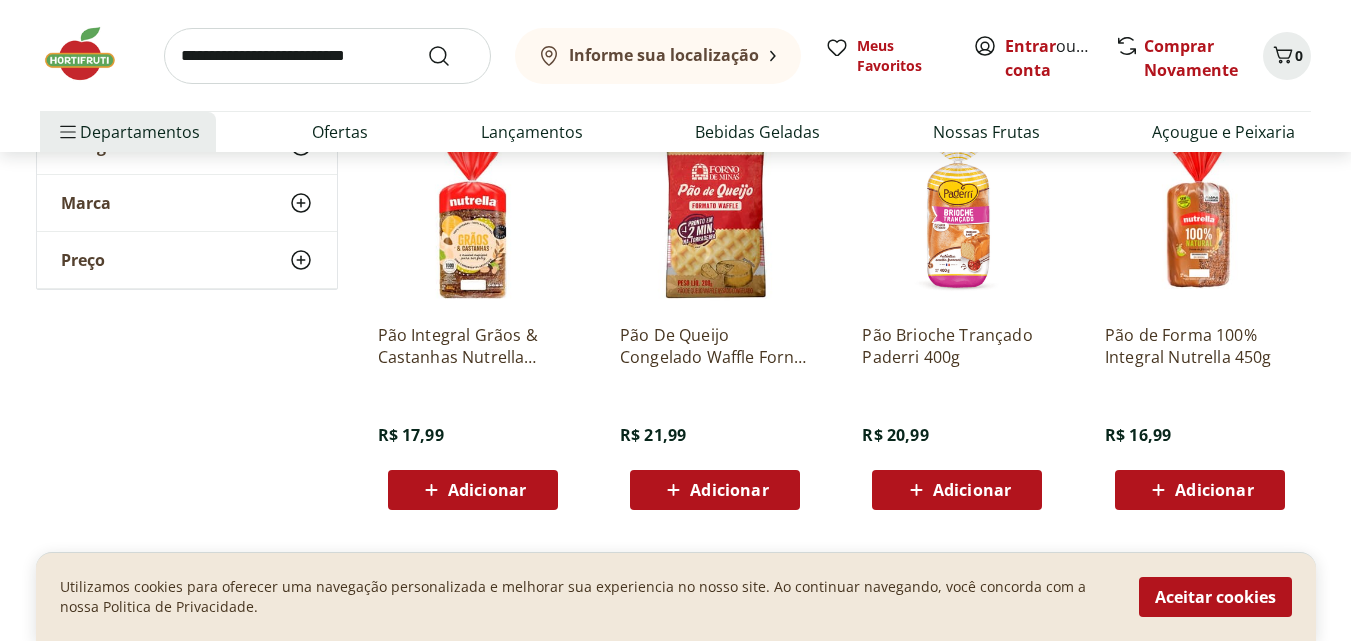 scroll, scrollTop: 2738, scrollLeft: 0, axis: vertical 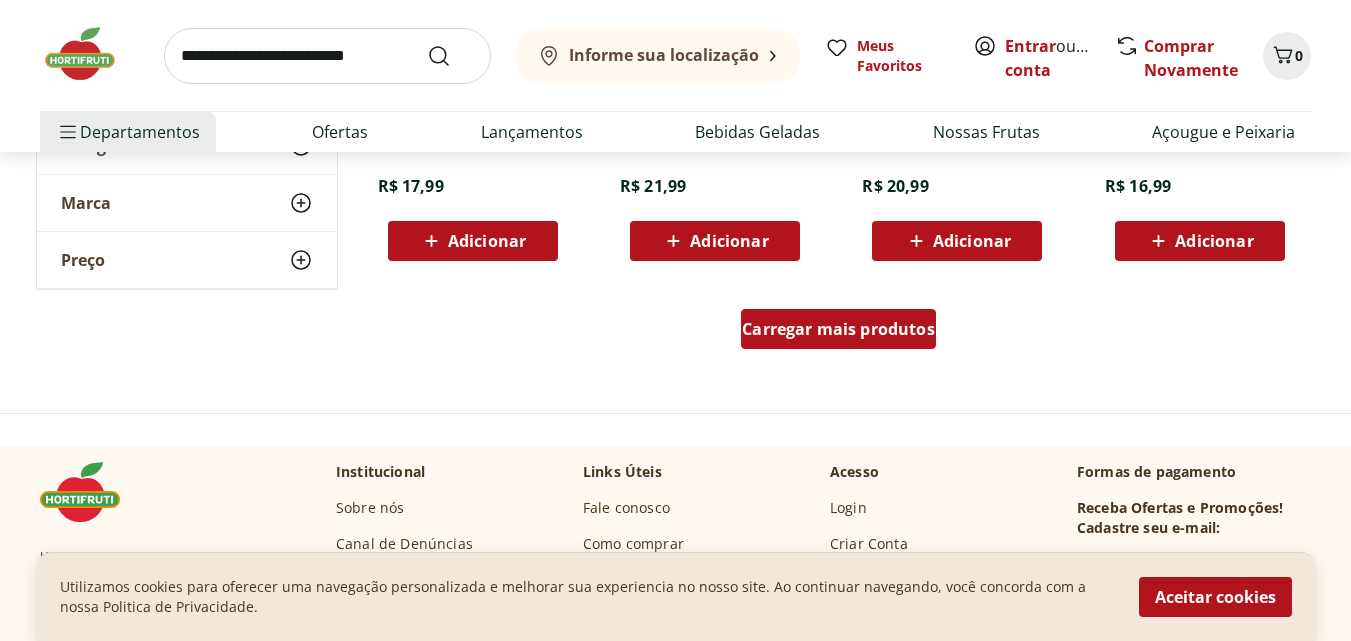 click on "Carregar mais produtos" at bounding box center (838, 329) 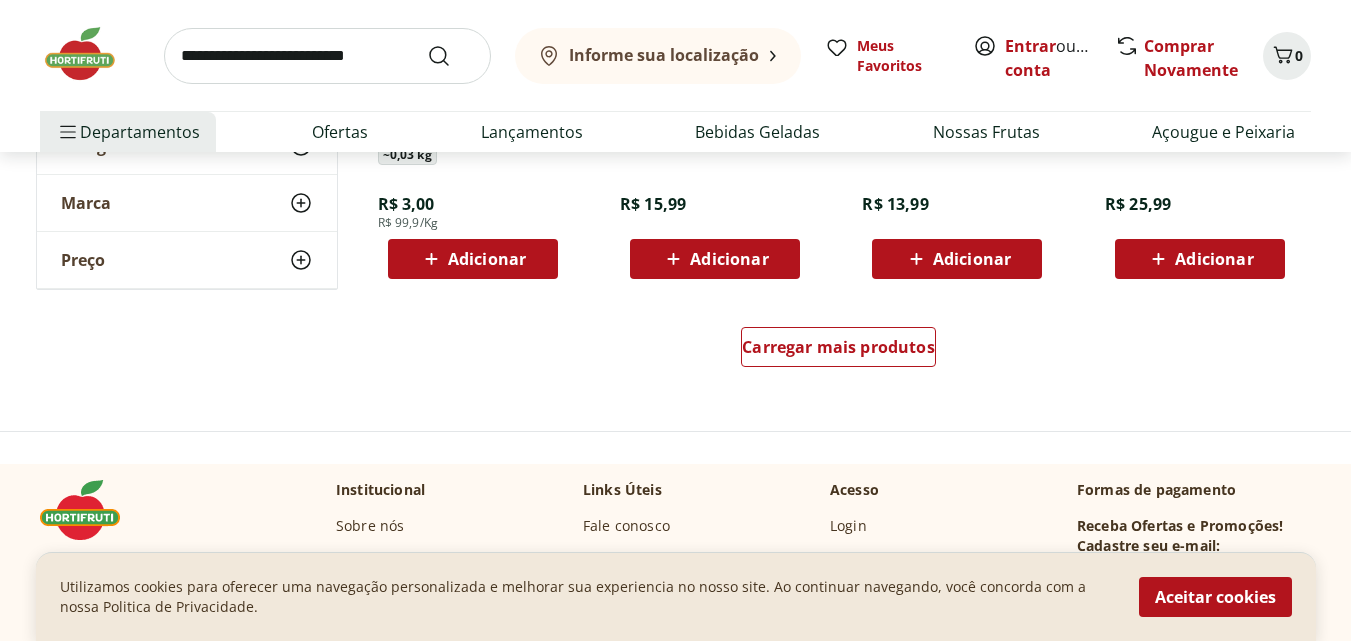 scroll, scrollTop: 4187, scrollLeft: 0, axis: vertical 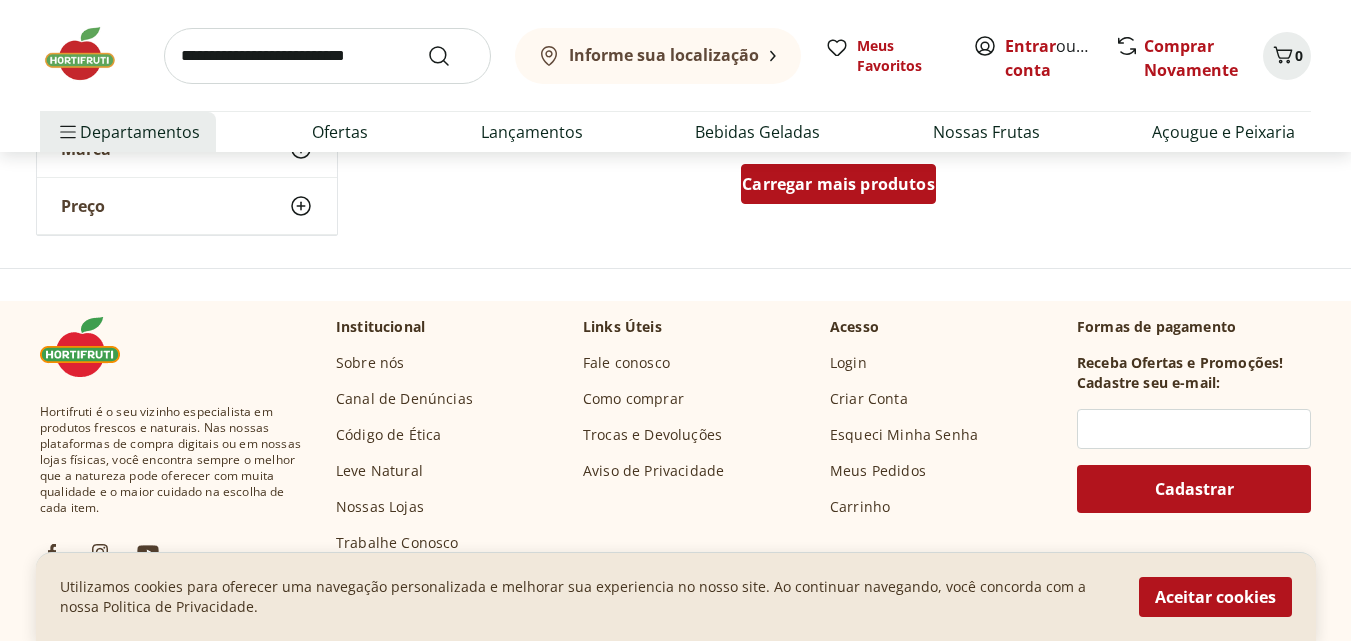 click on "Carregar mais produtos" at bounding box center [838, 184] 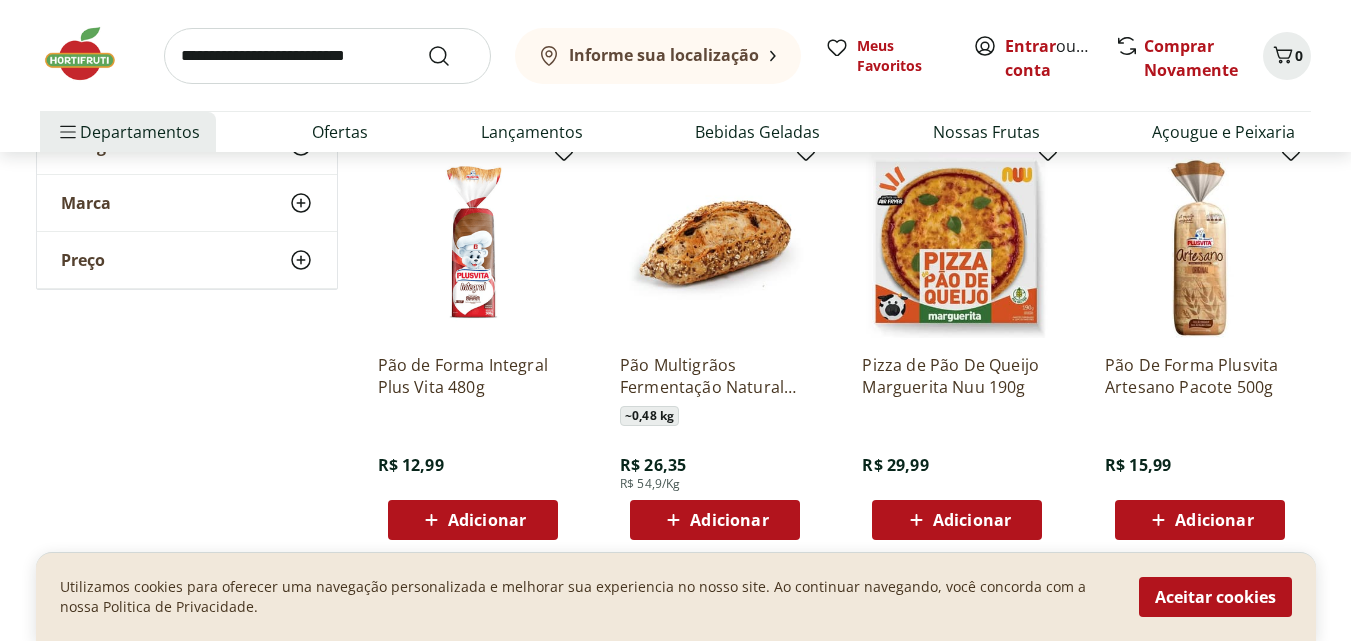 click on "Pão Multigrãos Fermentação Natural Hortifruti Natural da Terra" at bounding box center (715, 376) 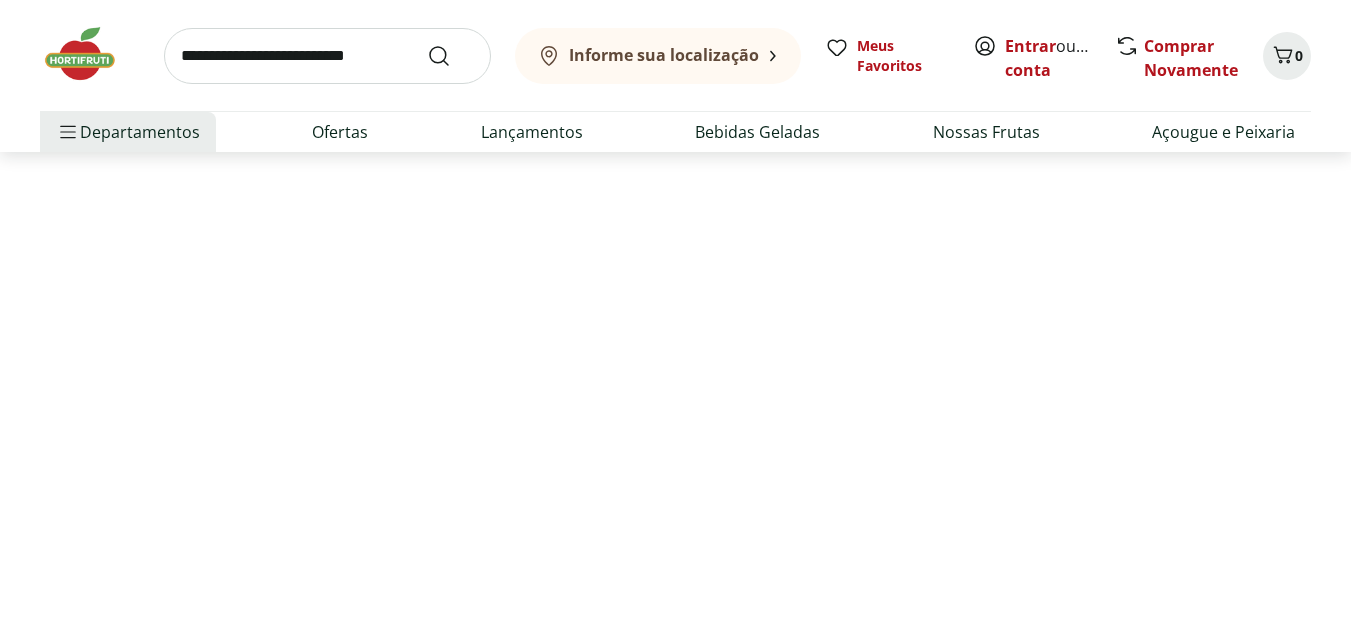scroll, scrollTop: 0, scrollLeft: 0, axis: both 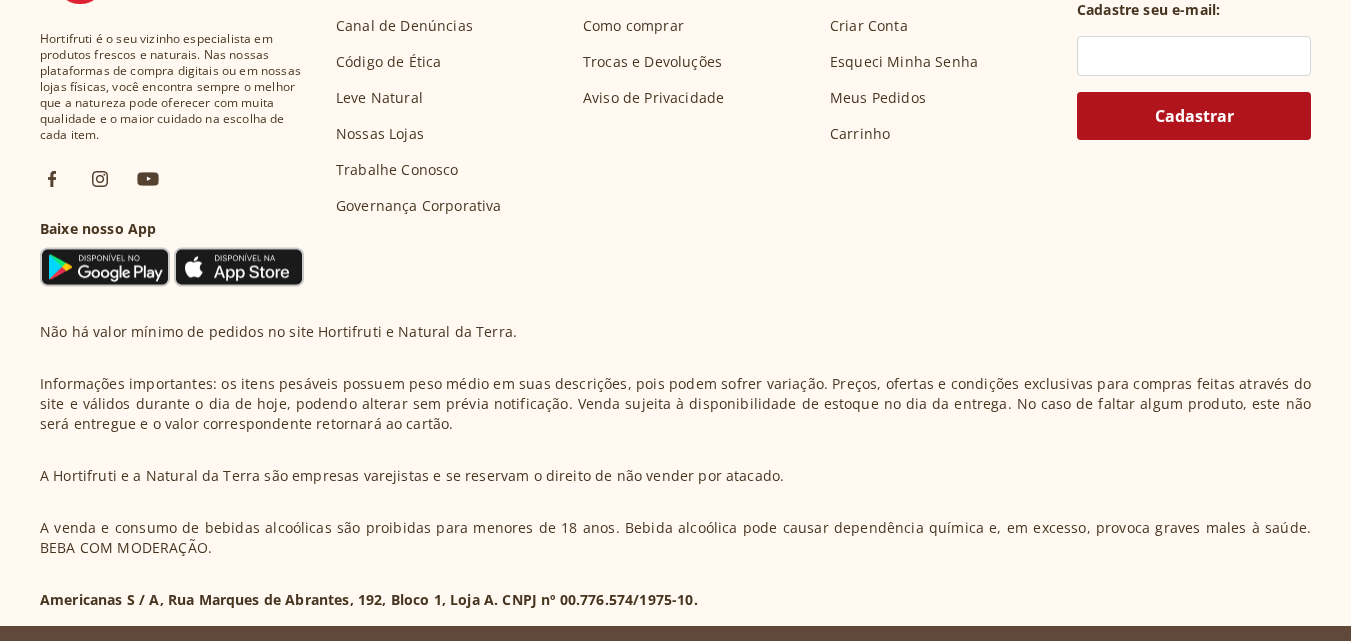 select on "**********" 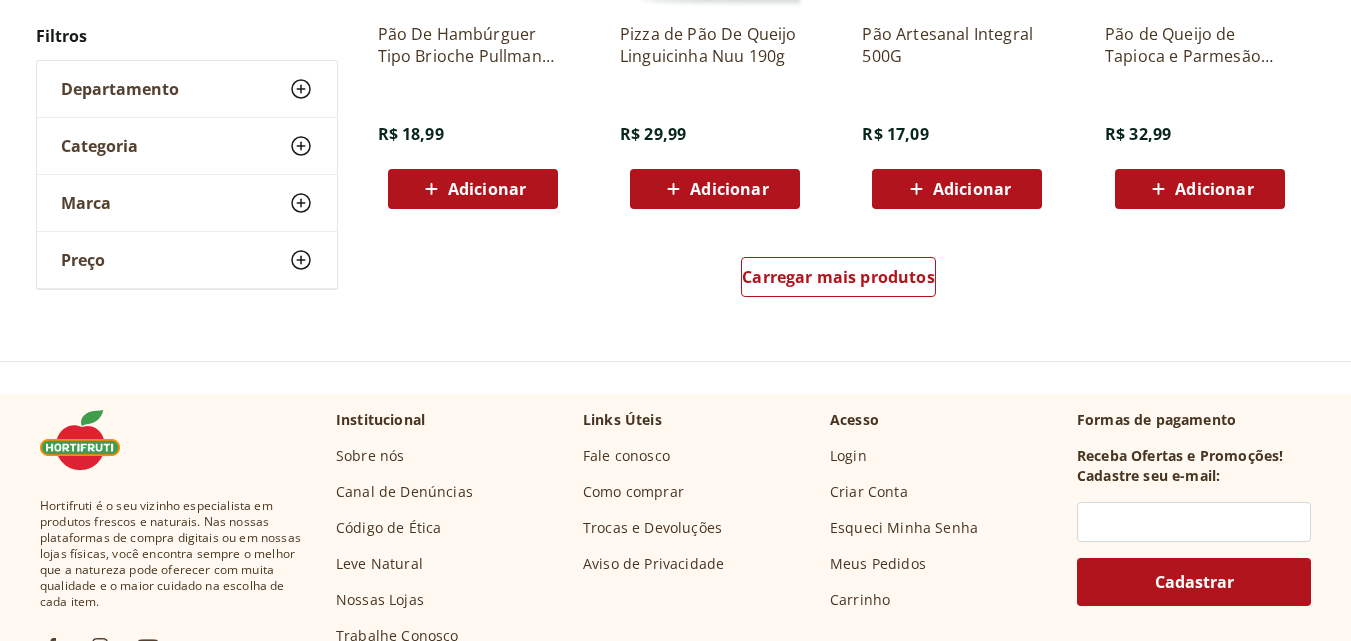 scroll, scrollTop: 8517, scrollLeft: 0, axis: vertical 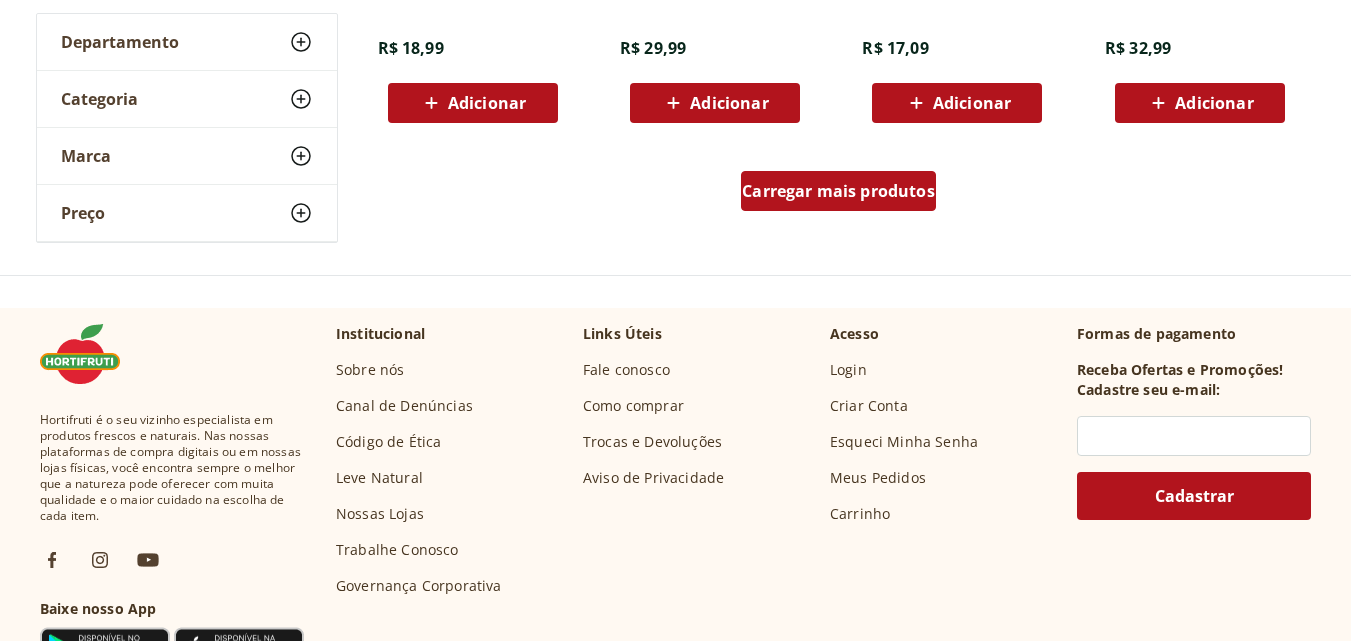 click on "Carregar mais produtos" at bounding box center [838, 191] 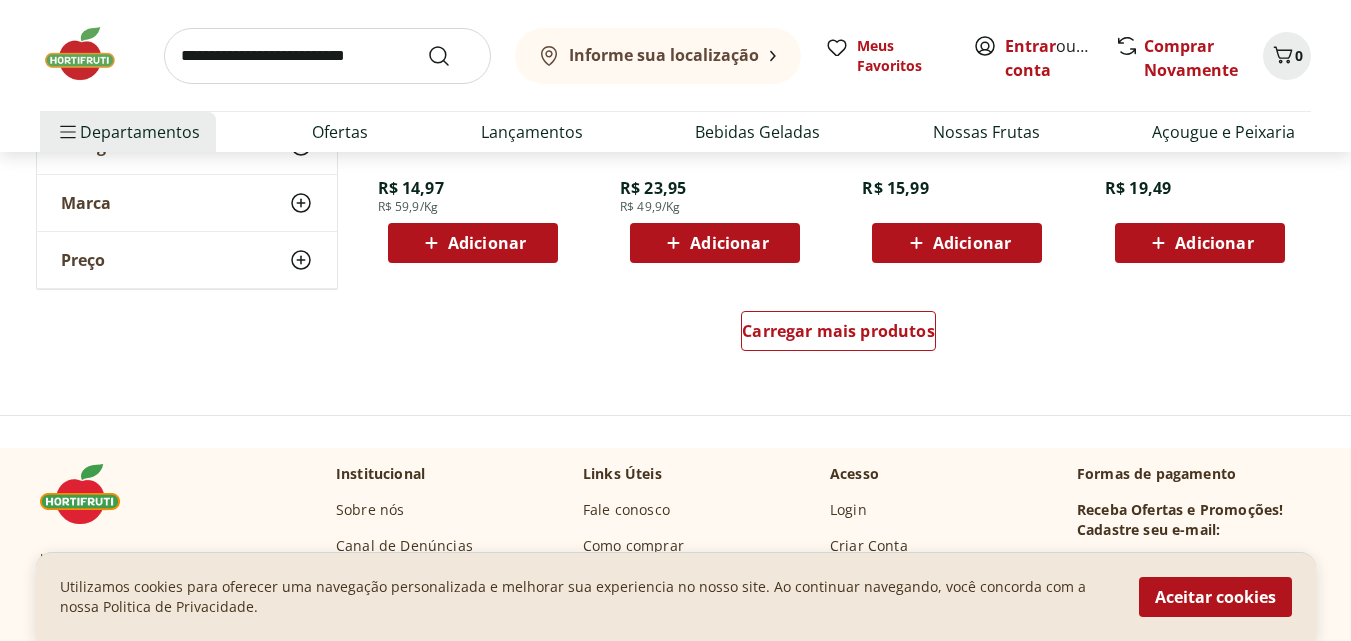 scroll, scrollTop: 9960, scrollLeft: 0, axis: vertical 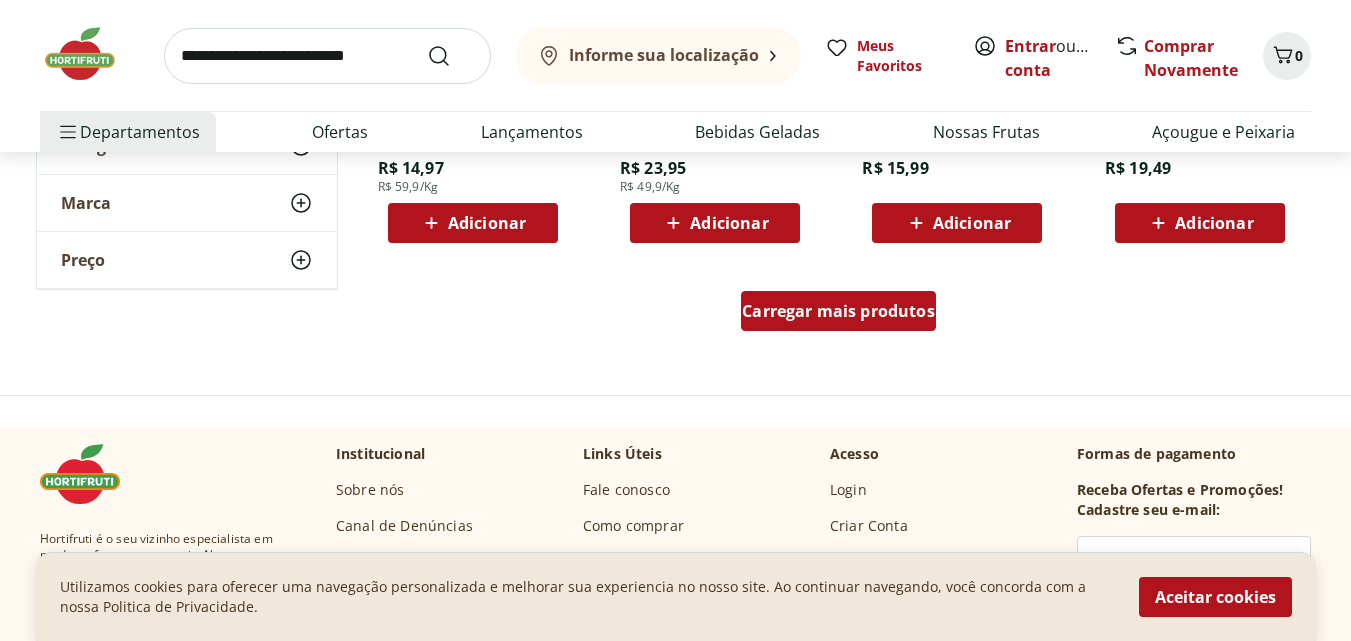click on "Carregar mais produtos" at bounding box center (838, 311) 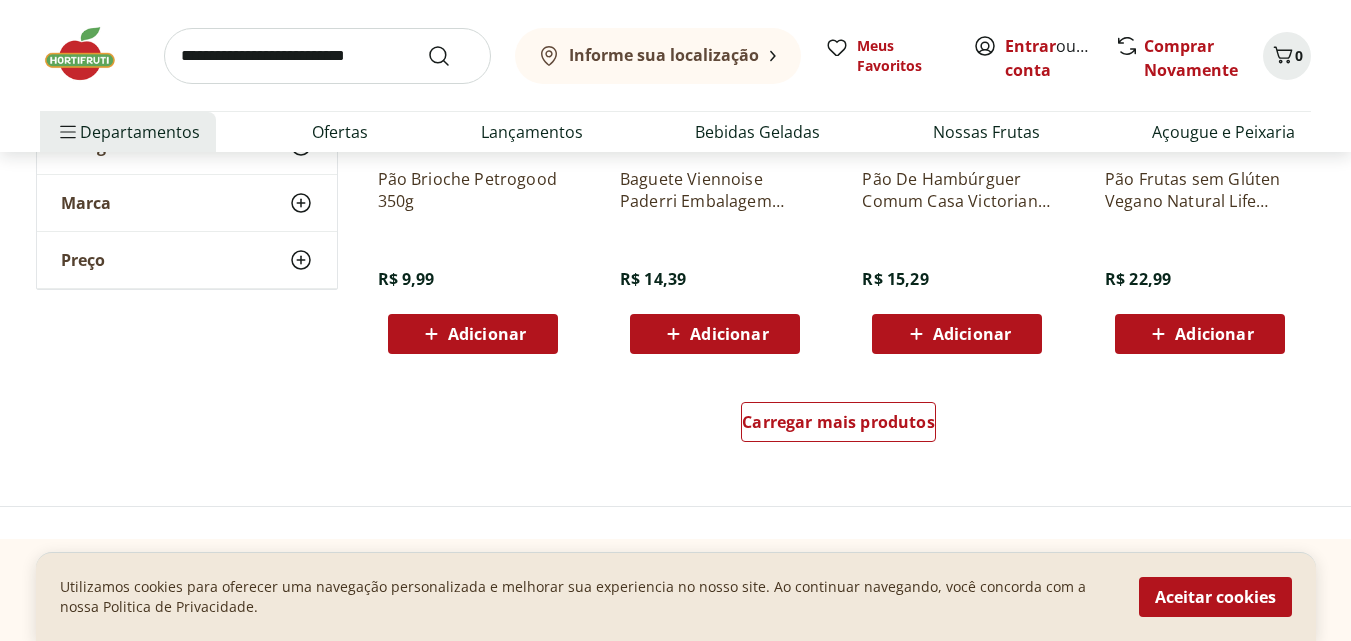scroll, scrollTop: 11176, scrollLeft: 0, axis: vertical 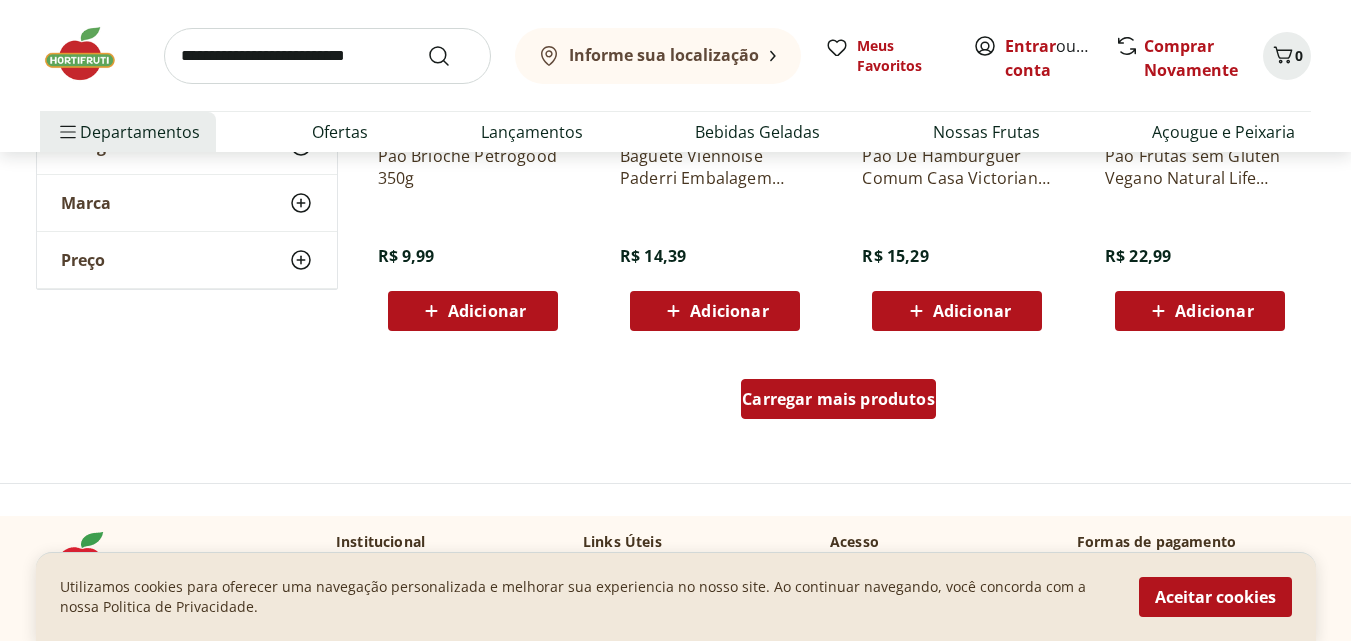 click on "Carregar mais produtos" at bounding box center [838, 399] 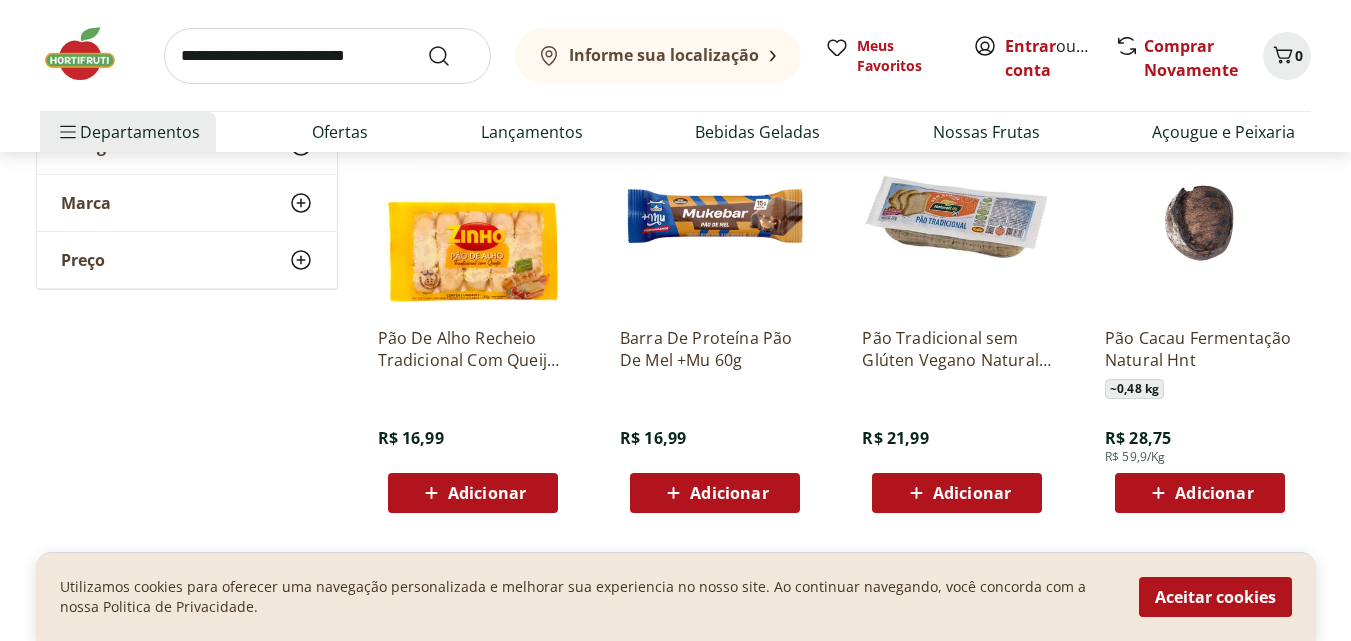 scroll, scrollTop: 11442, scrollLeft: 0, axis: vertical 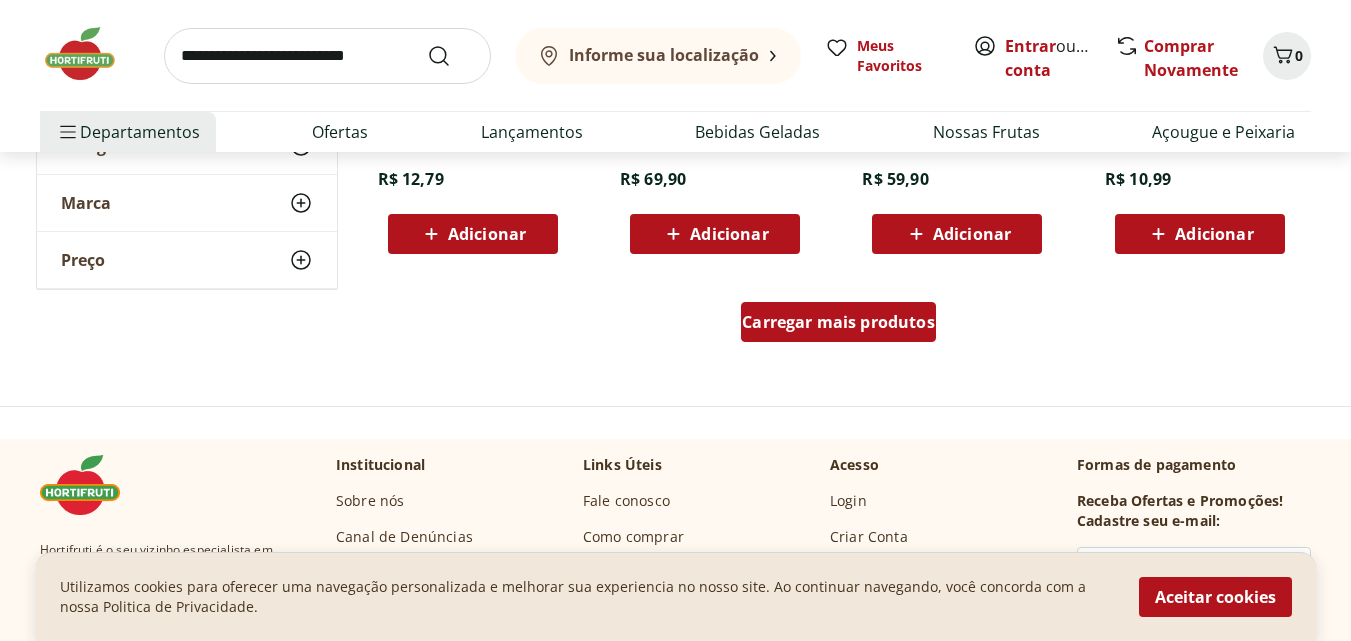 click on "Carregar mais produtos" at bounding box center (838, 322) 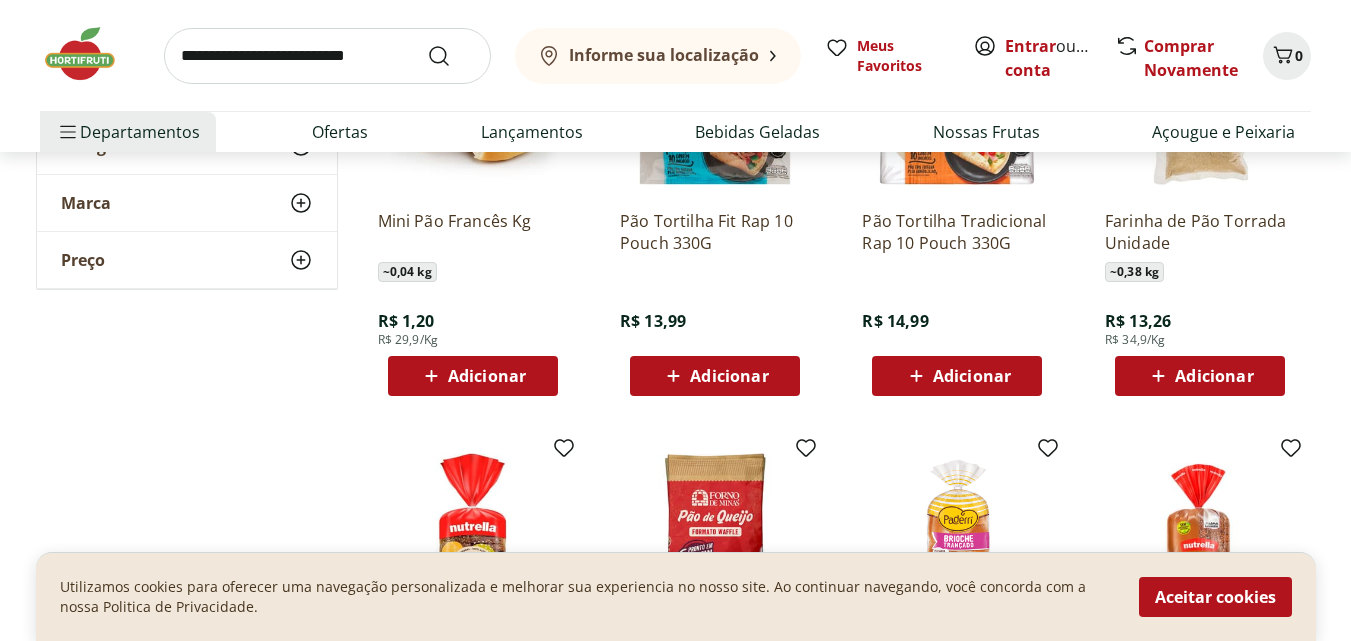 scroll, scrollTop: 0, scrollLeft: 0, axis: both 